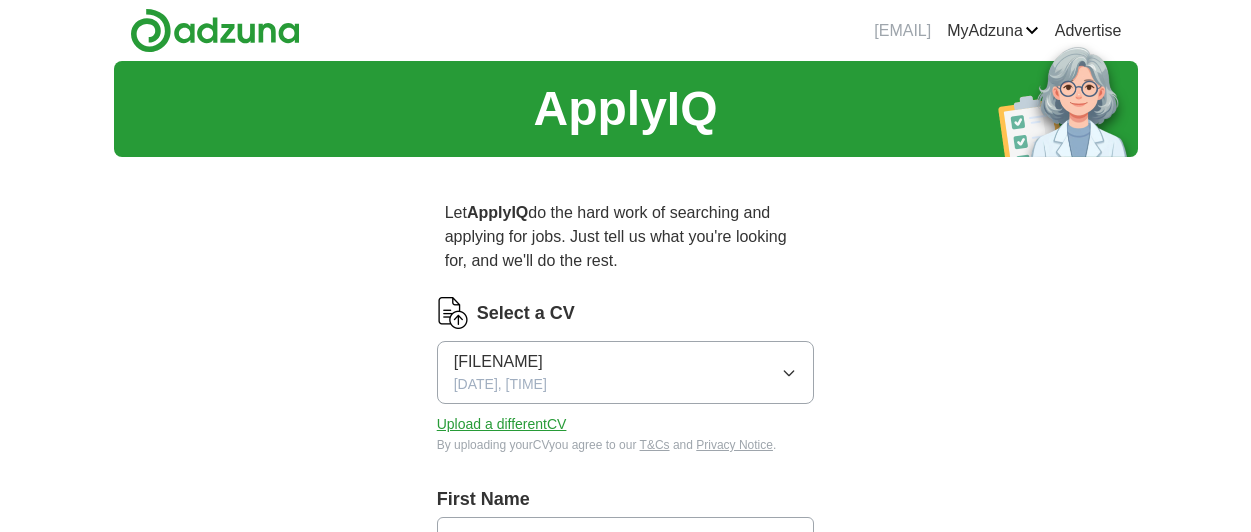 scroll, scrollTop: 589, scrollLeft: 0, axis: vertical 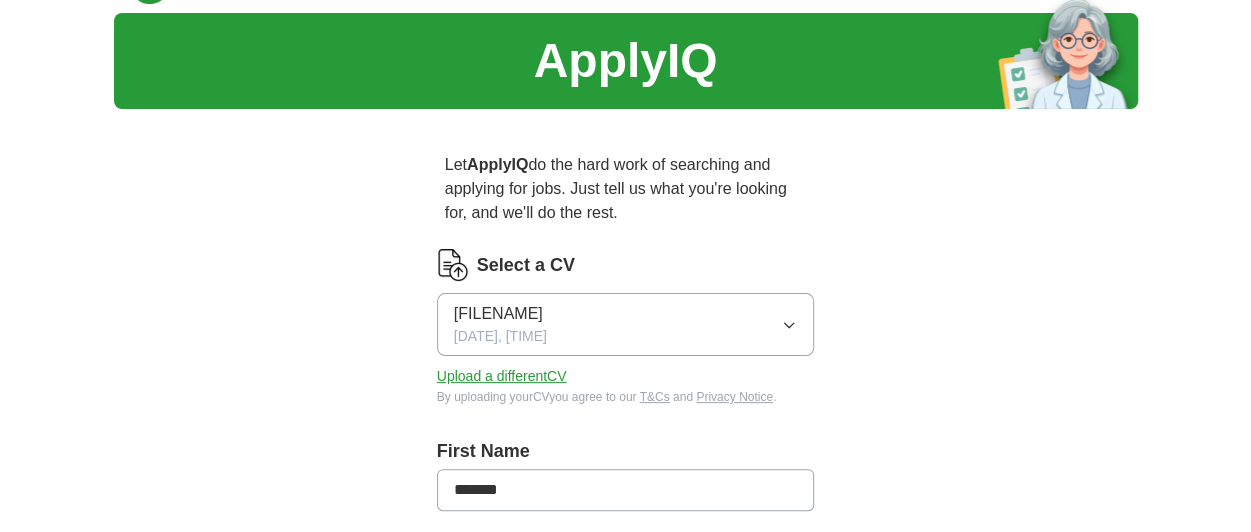 click on "[FILENAME]" at bounding box center [498, 314] 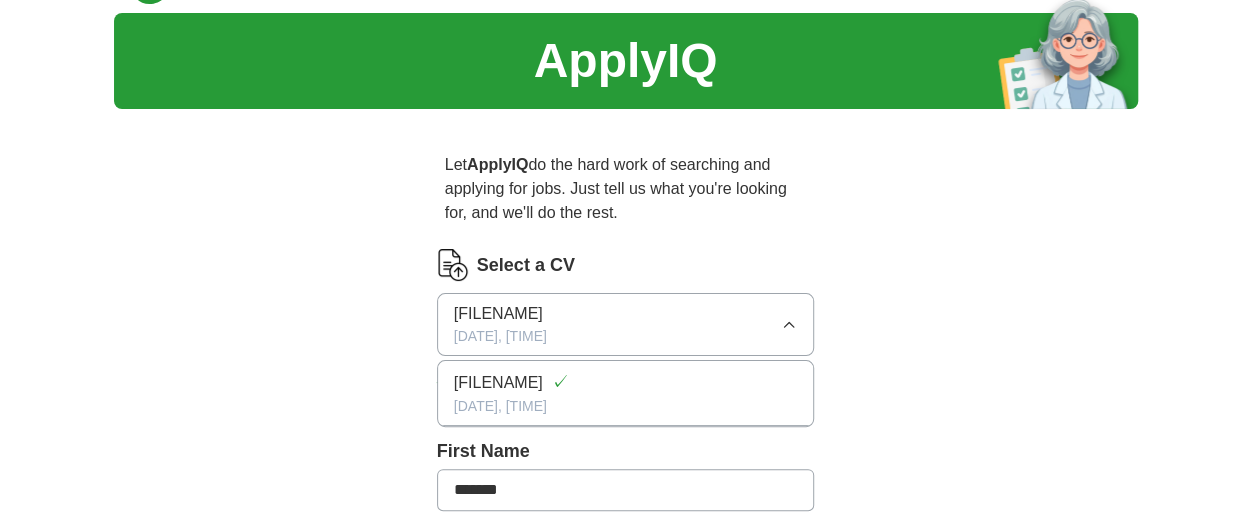 click on "[FILENAME]" at bounding box center (498, 383) 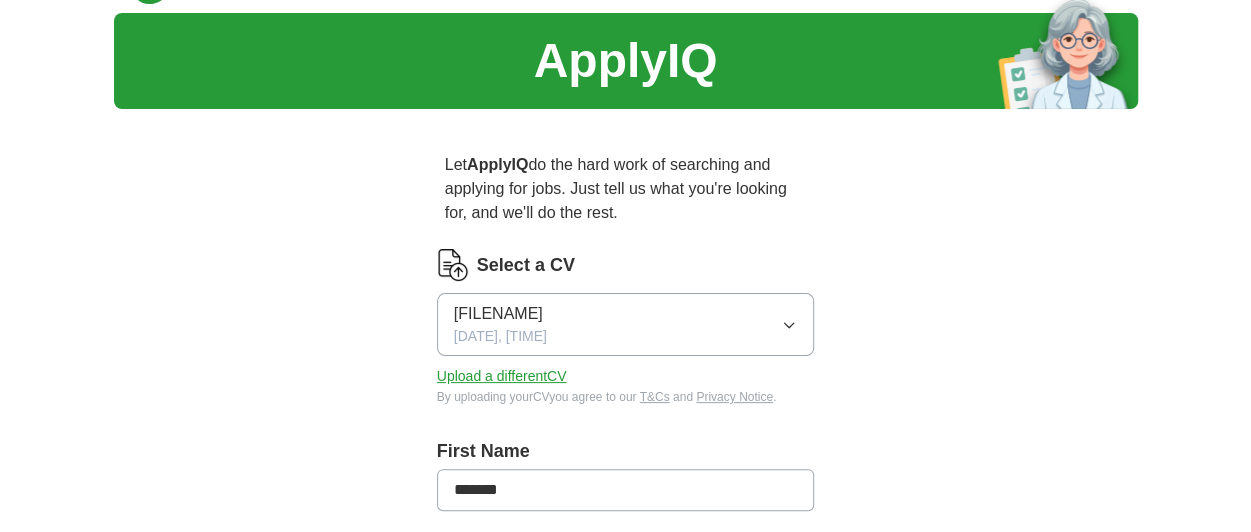 click on "Upload a different CV" at bounding box center [502, 376] 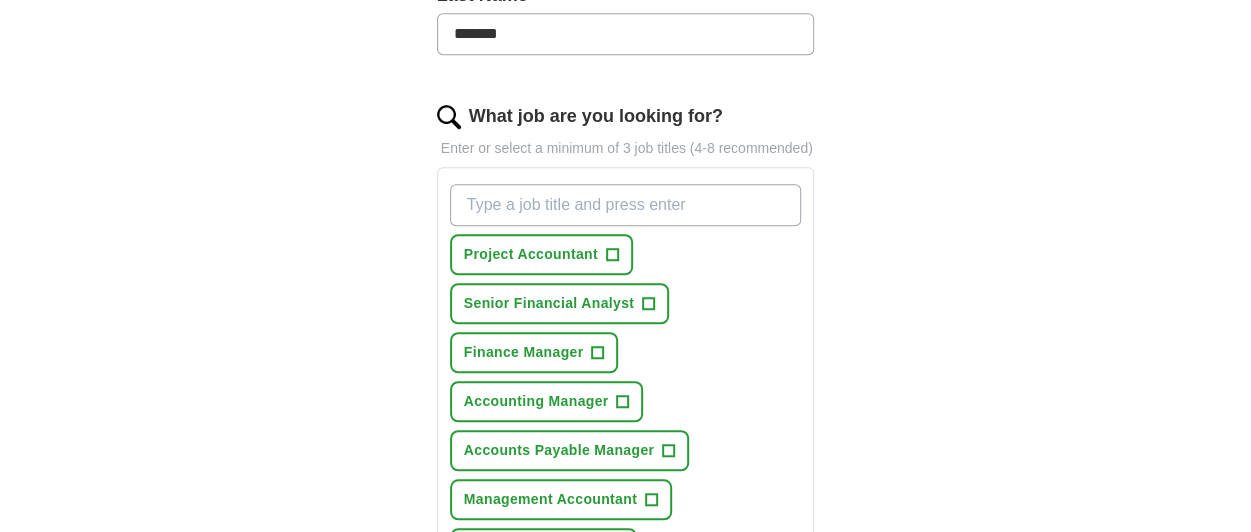 scroll, scrollTop: 574, scrollLeft: 0, axis: vertical 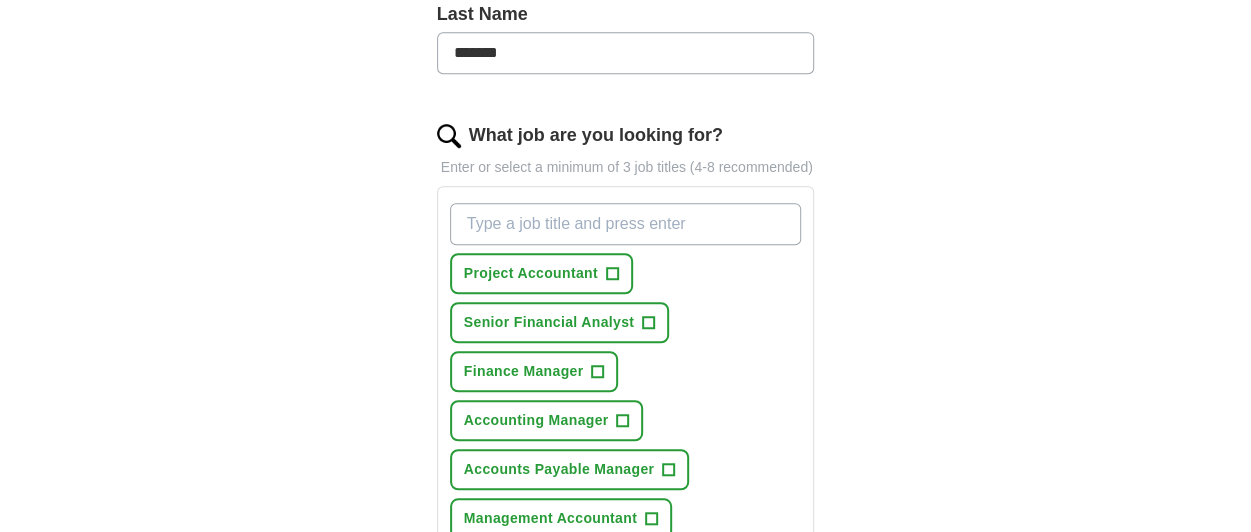 click on "What job are you looking for?" at bounding box center (626, 224) 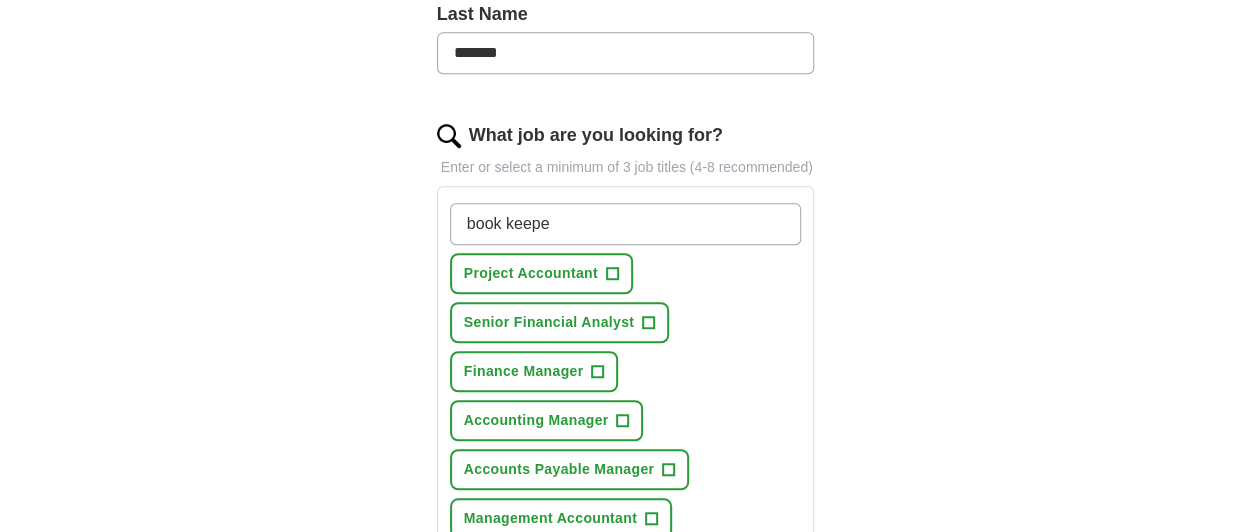 type on "book keeper" 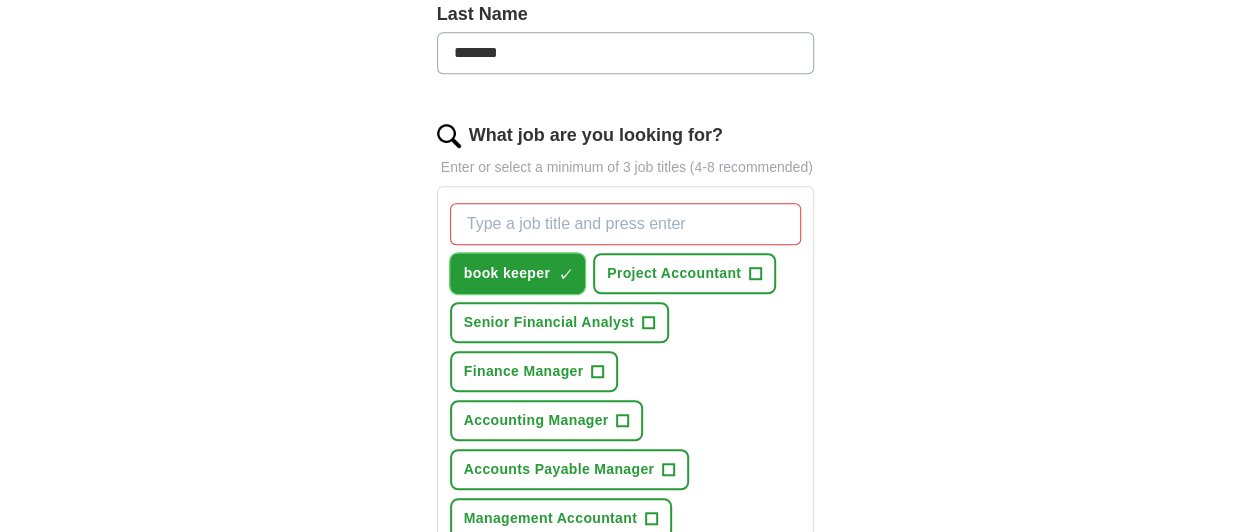 click on "book keeper" at bounding box center [507, 273] 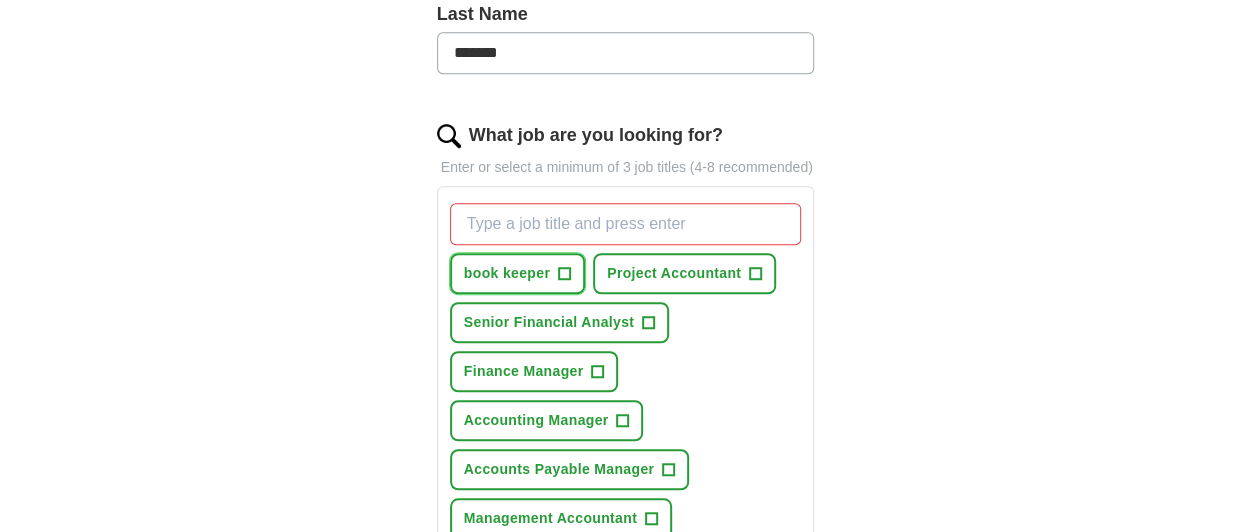 click on "+" at bounding box center (565, 274) 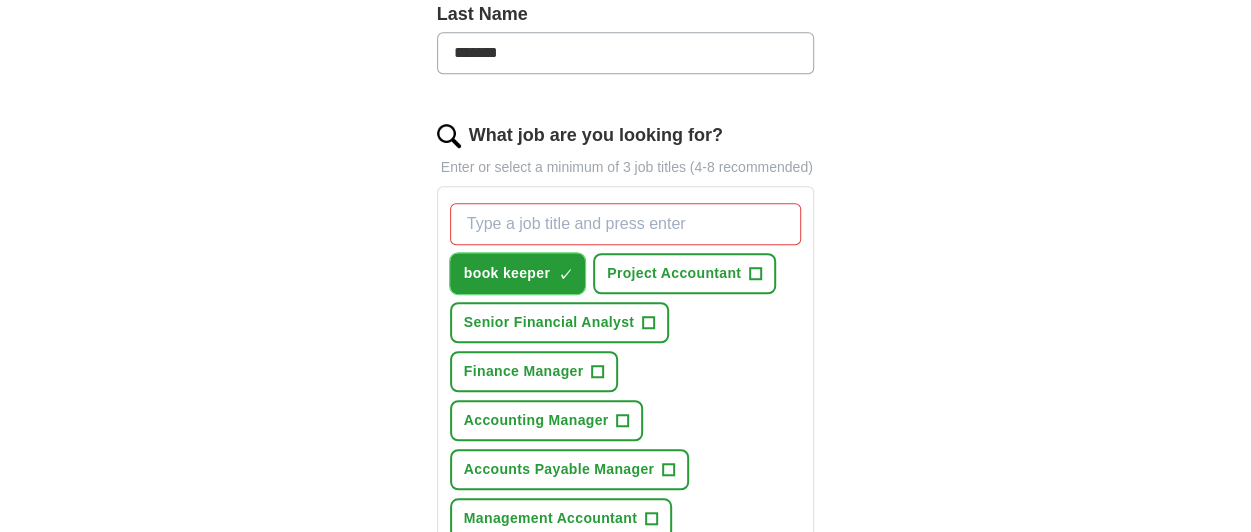 click on "×" at bounding box center [0, 0] 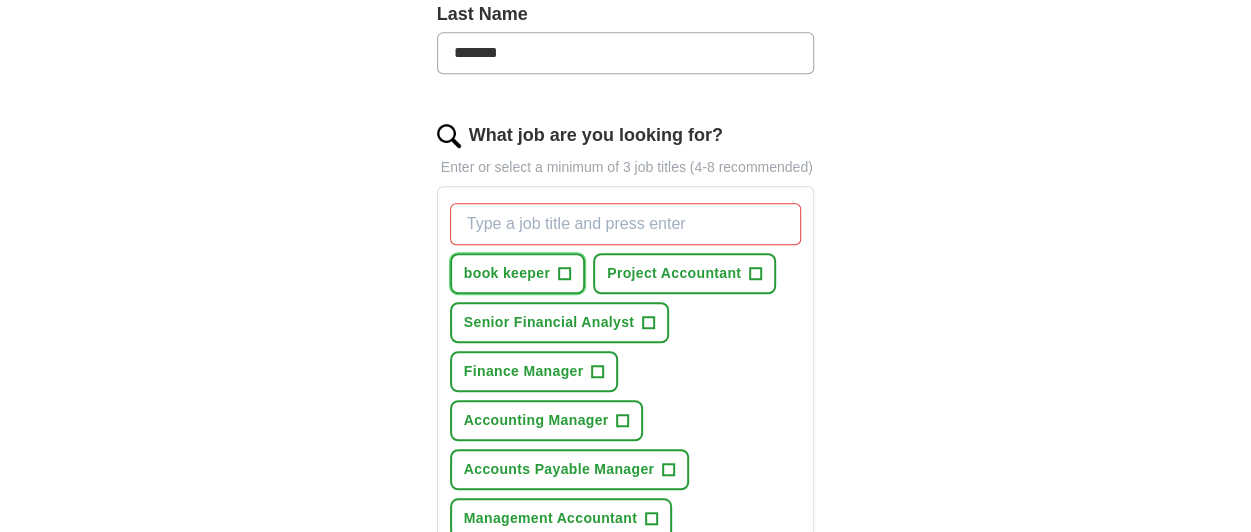 click on "+" at bounding box center (565, 274) 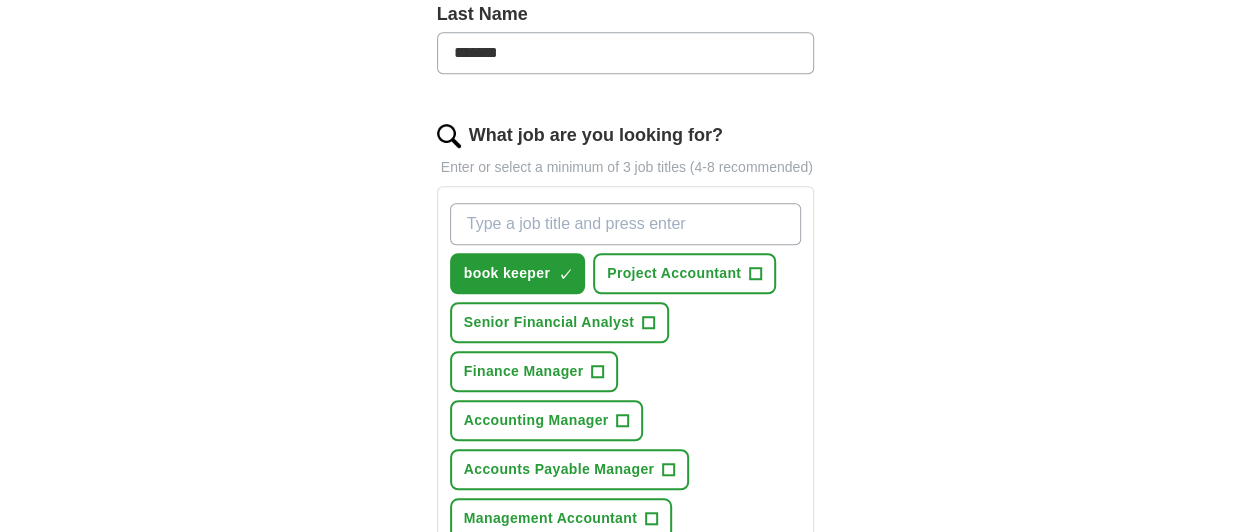 click on "What job are you looking for?" at bounding box center [626, 224] 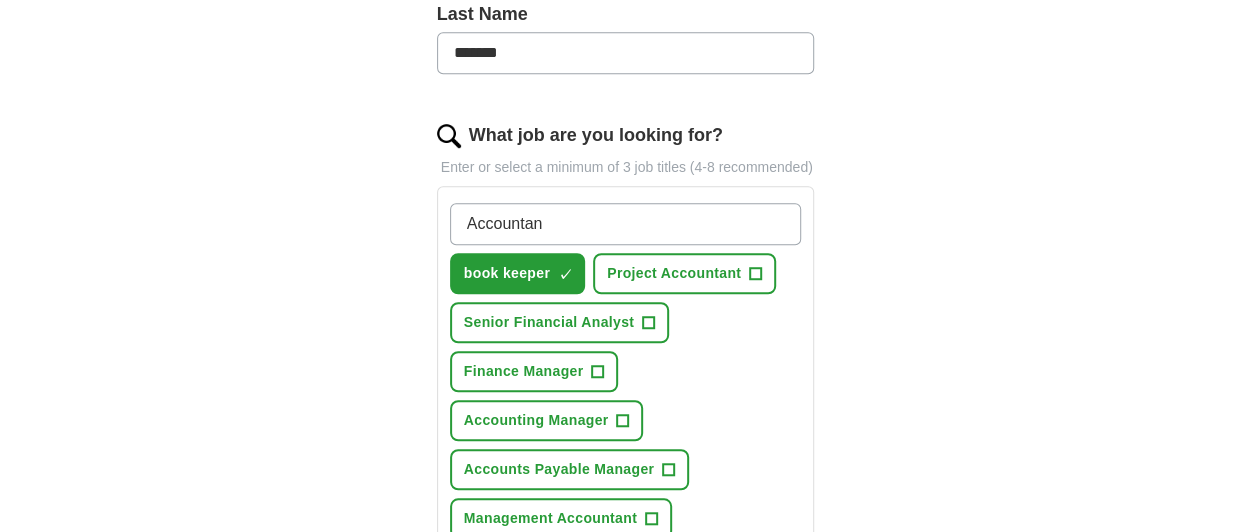 type on "Accountant" 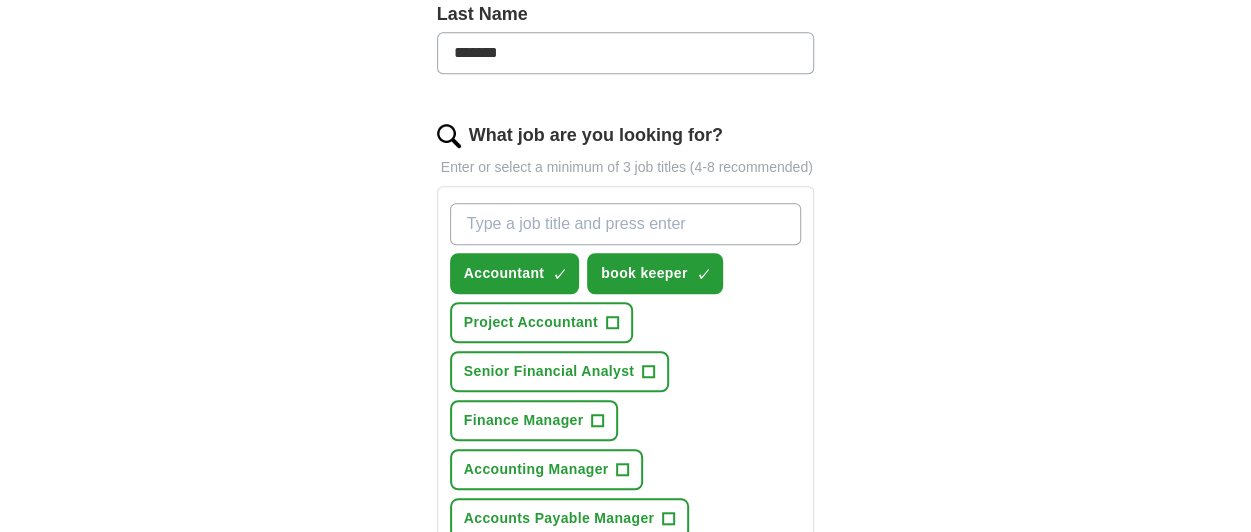 click on "What job are you looking for?" at bounding box center (626, 224) 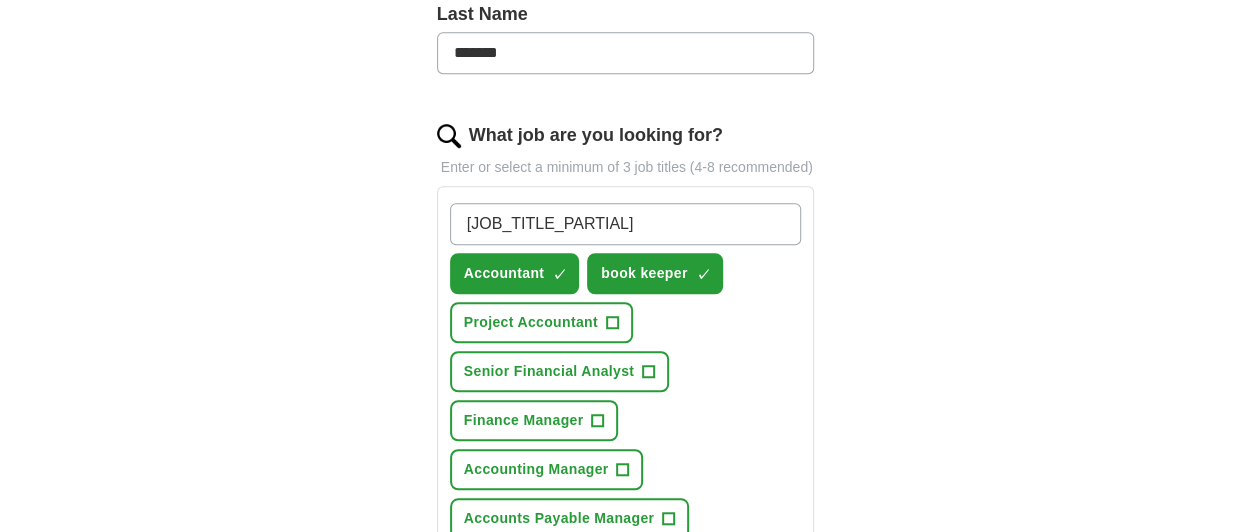 type on "Account assistant" 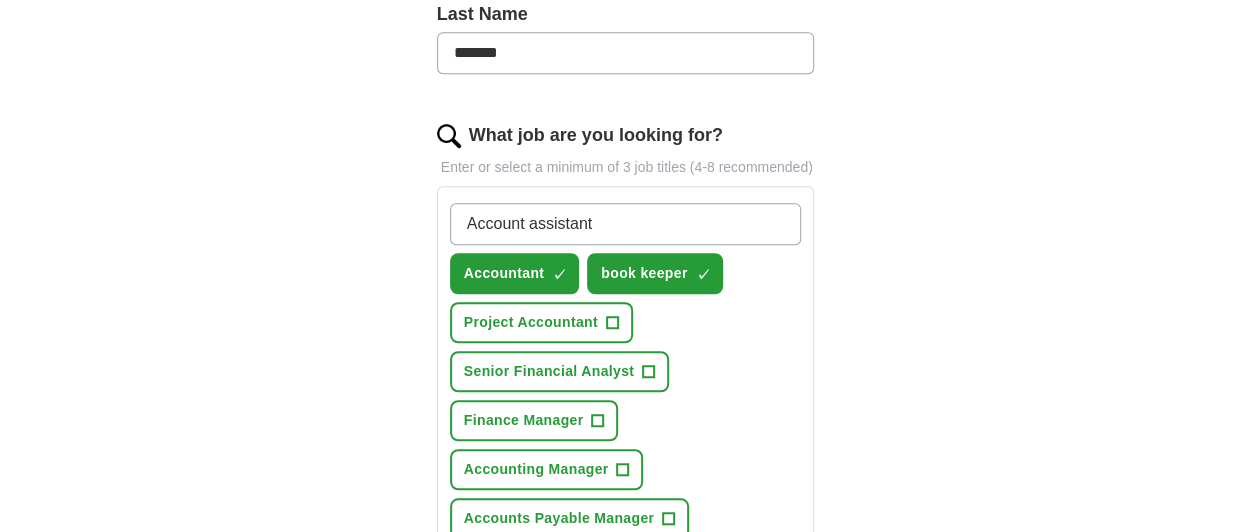 type 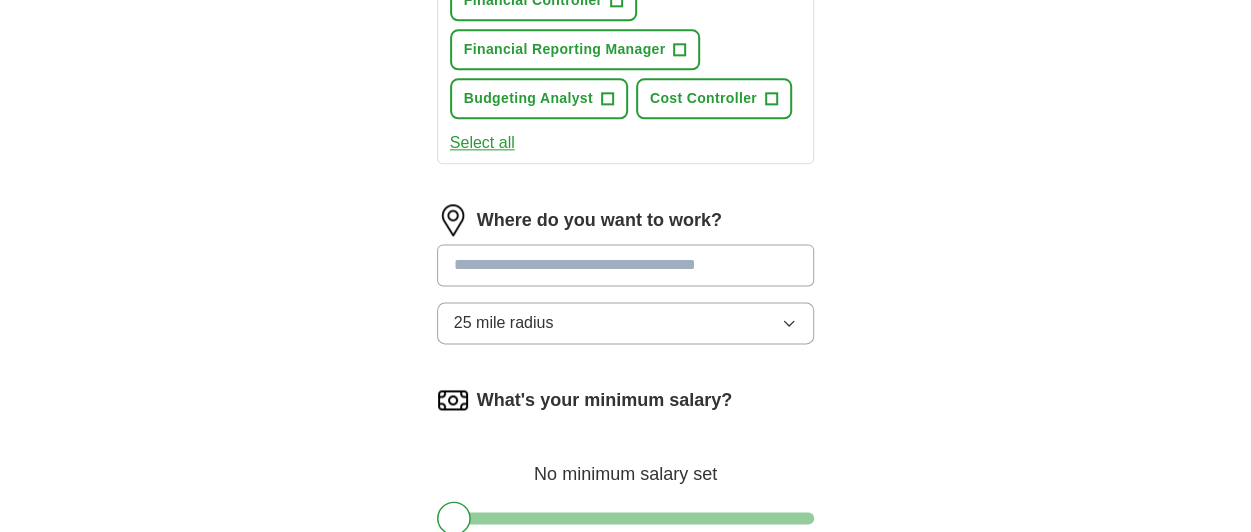 scroll, scrollTop: 1211, scrollLeft: 0, axis: vertical 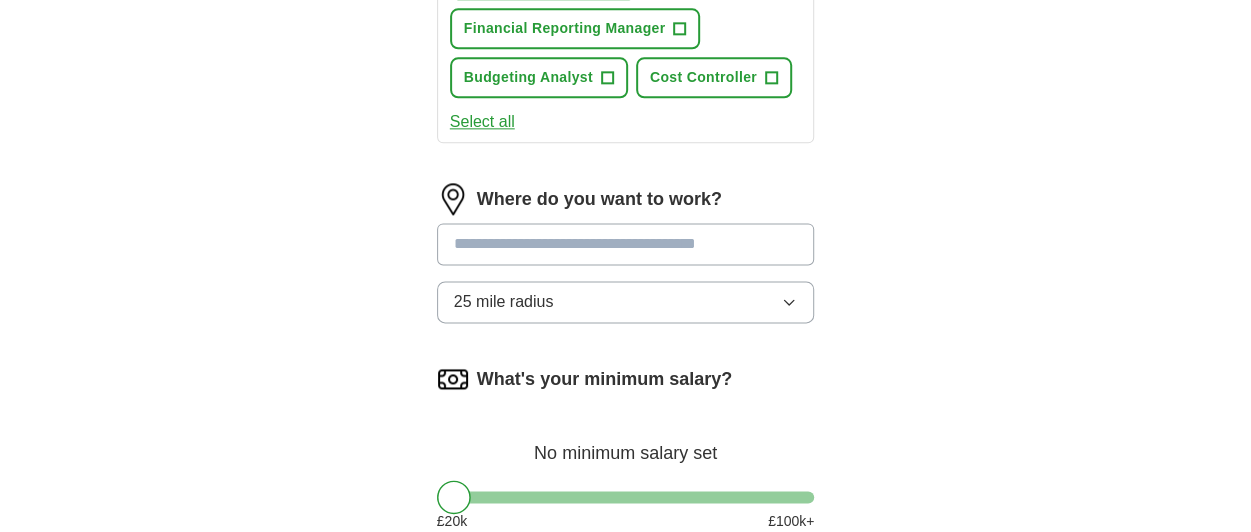 click at bounding box center [626, 244] 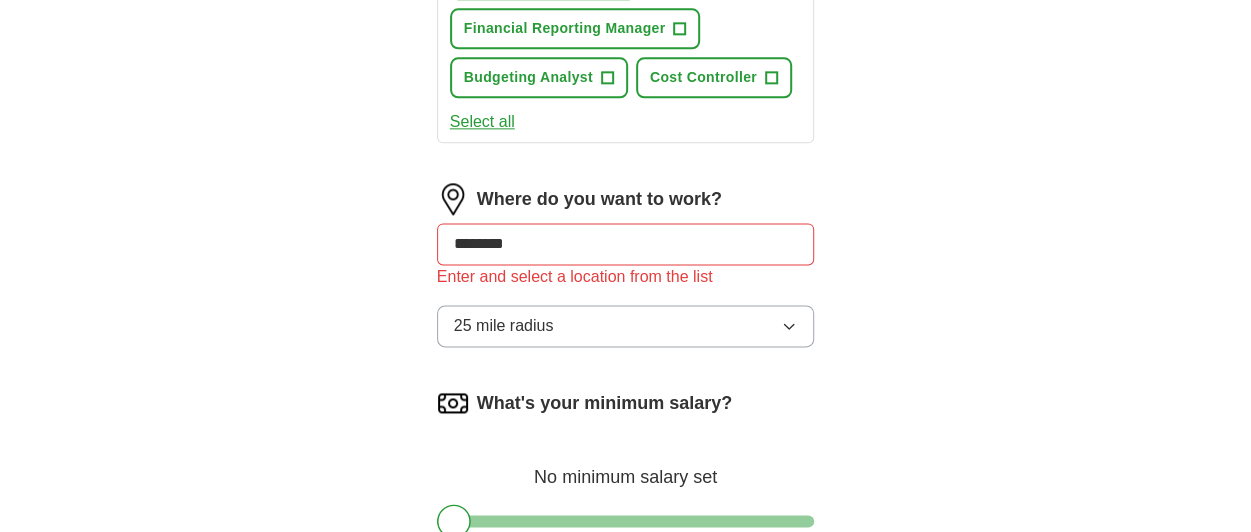 click on "Where do you want to work? [MASKED_DATA] Enter and select a location from the list 25 mile radius" at bounding box center (626, 273) 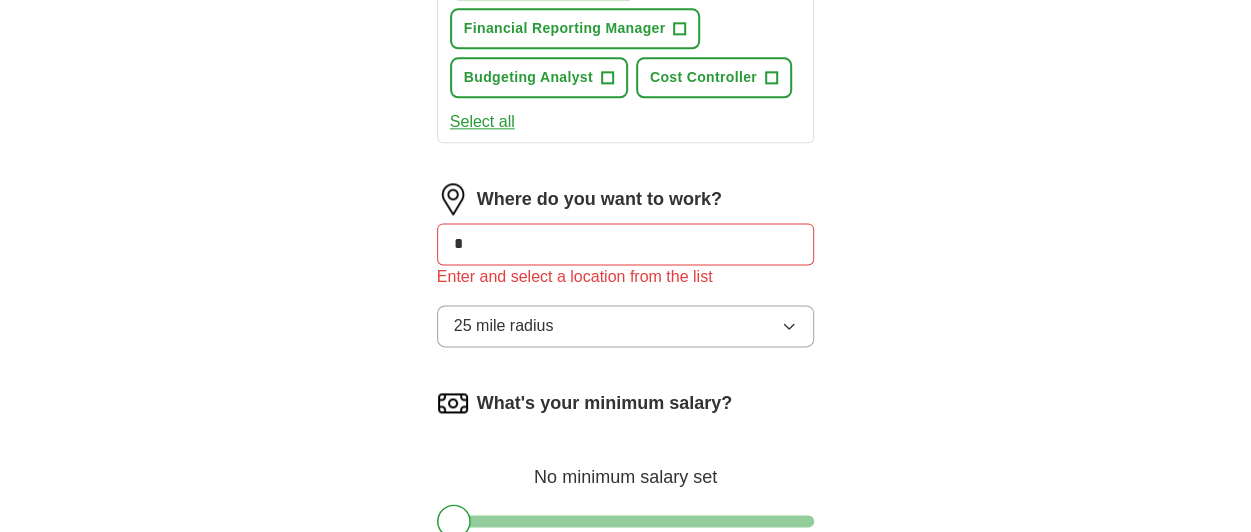 type on "[MASKED_DATA]" 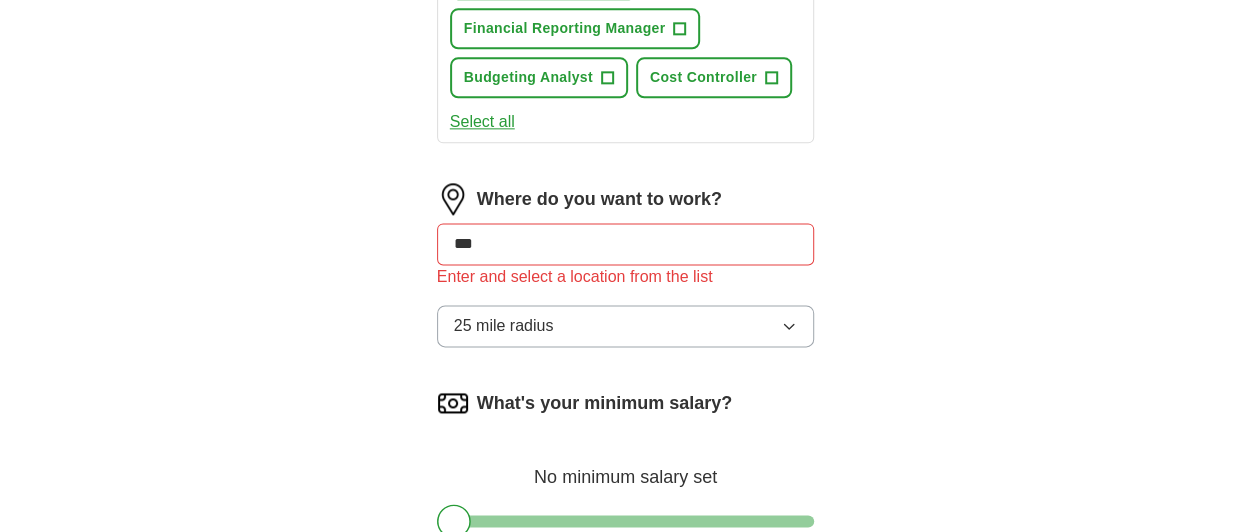 type on "****" 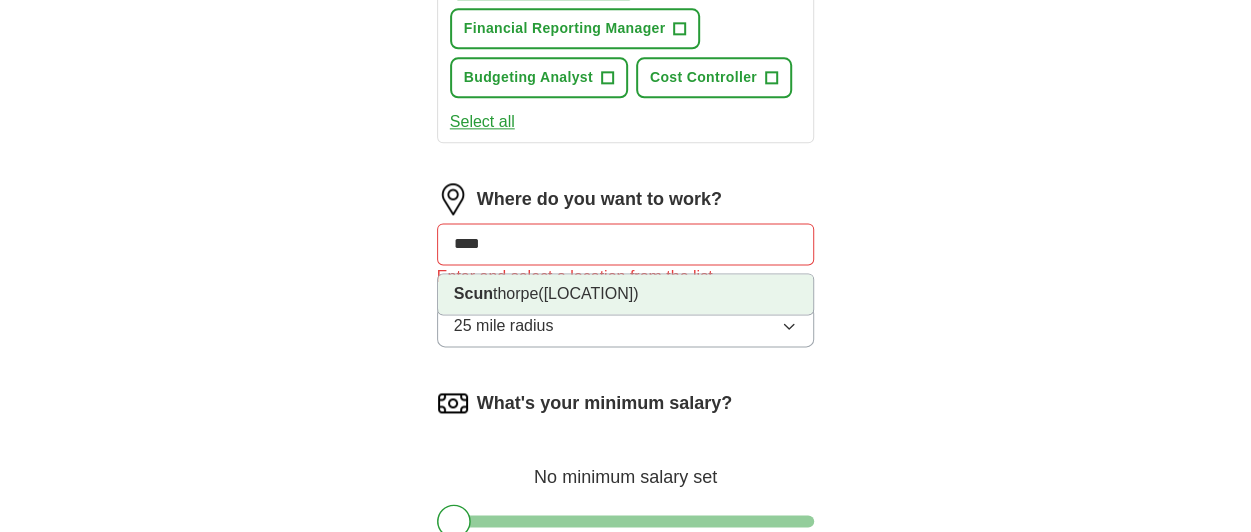 click on "([LOCATION])" at bounding box center (588, 293) 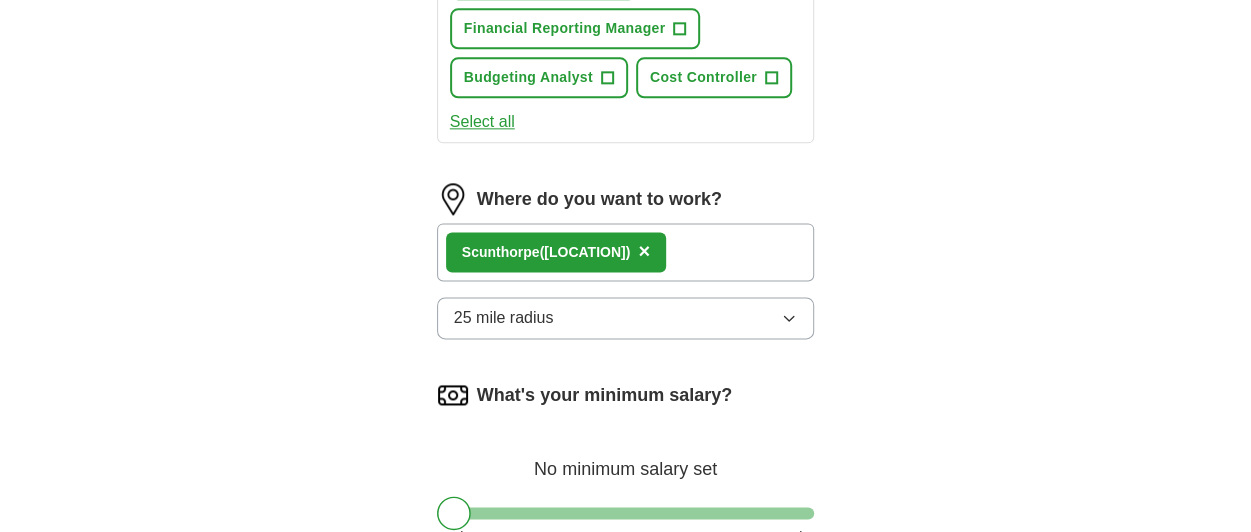 click on "25 mile radius" at bounding box center (626, 318) 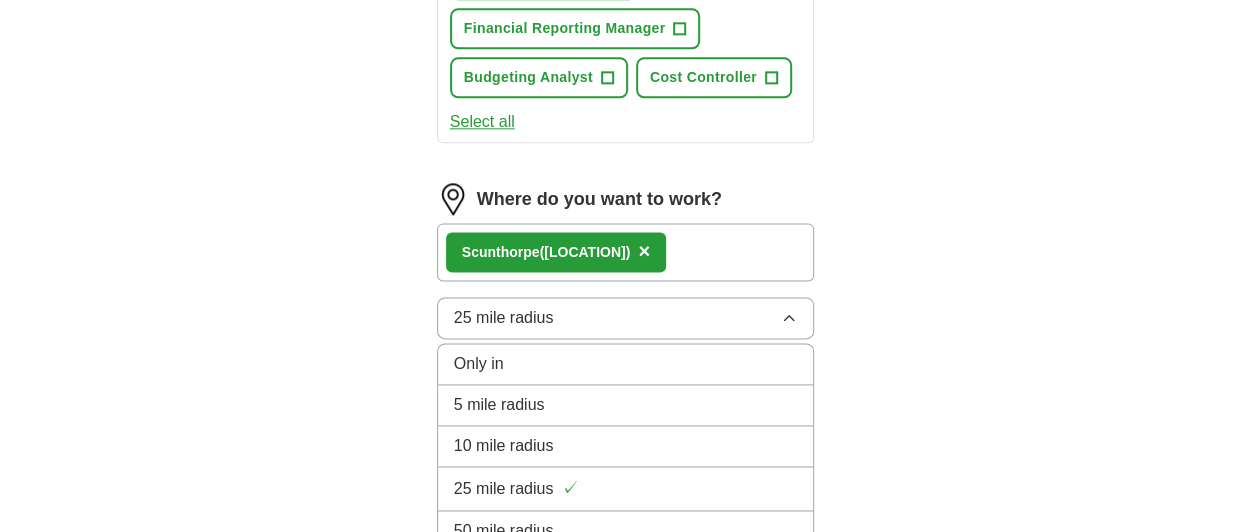 click on "25 mile radius ✓" at bounding box center (626, 488) 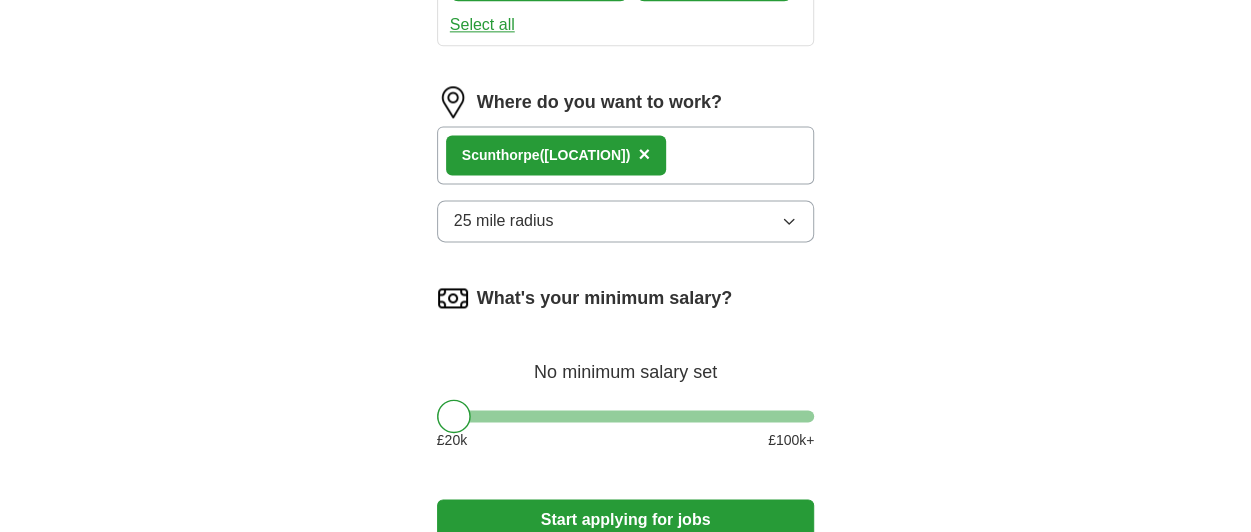 scroll, scrollTop: 1309, scrollLeft: 0, axis: vertical 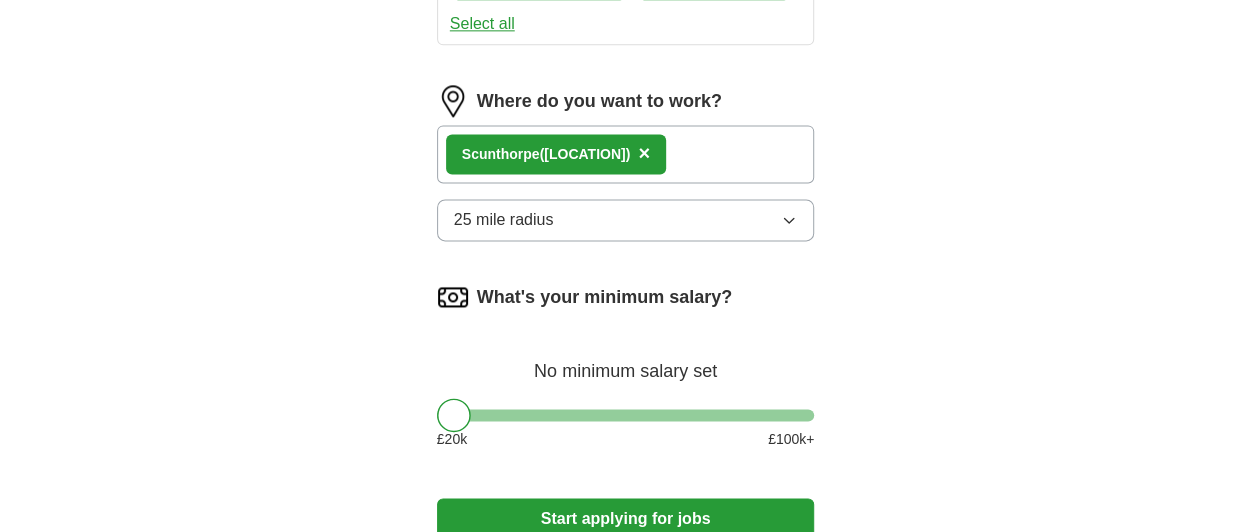 click on "25 mile radius" at bounding box center [626, 220] 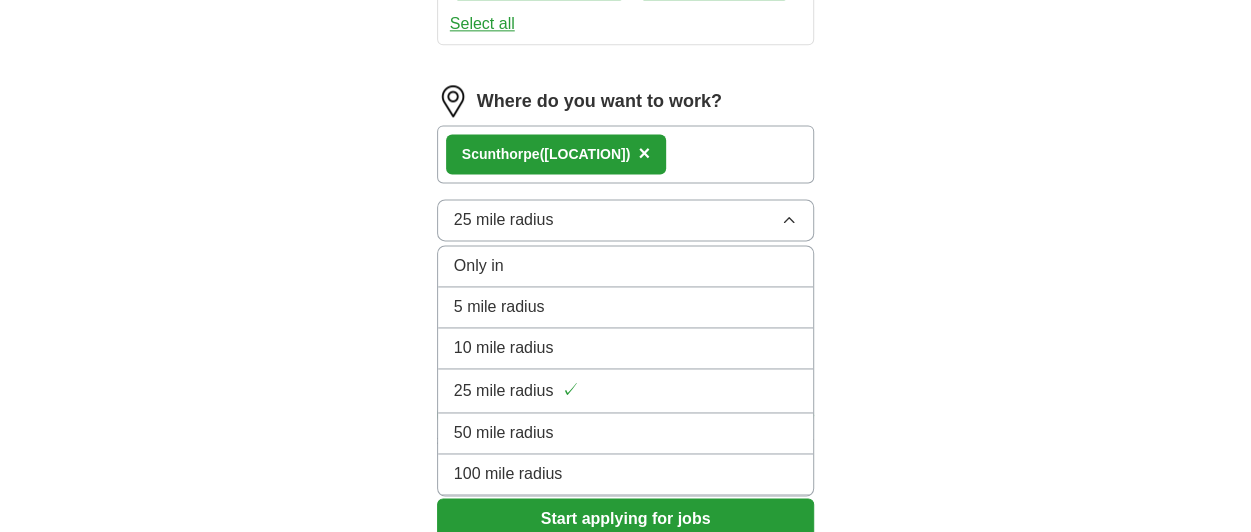click on "25 mile radius ✓" at bounding box center (626, 390) 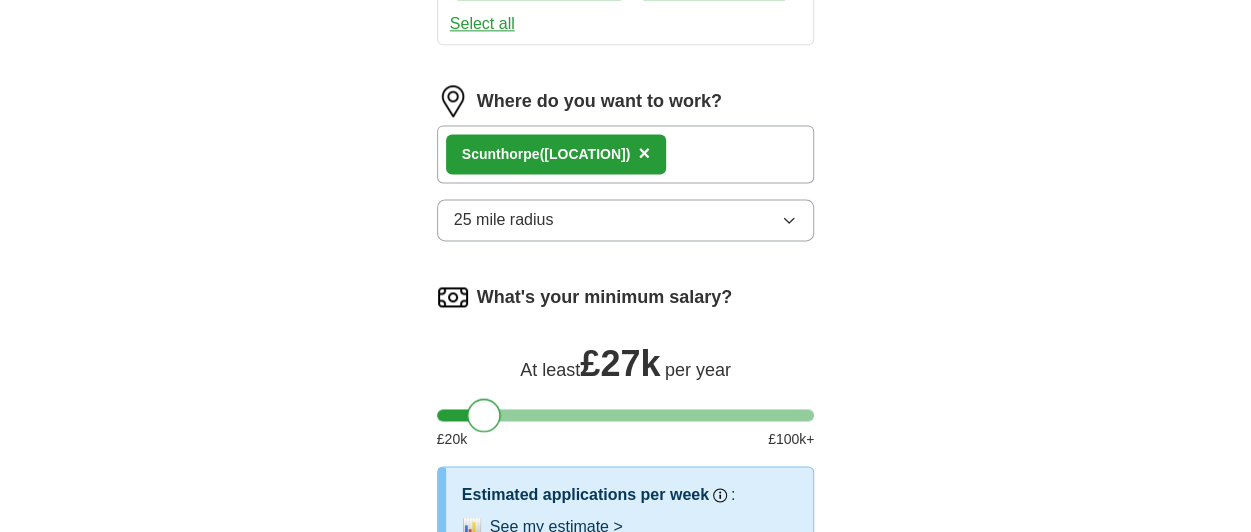 drag, startPoint x: 453, startPoint y: 416, endPoint x: 483, endPoint y: 419, distance: 30.149628 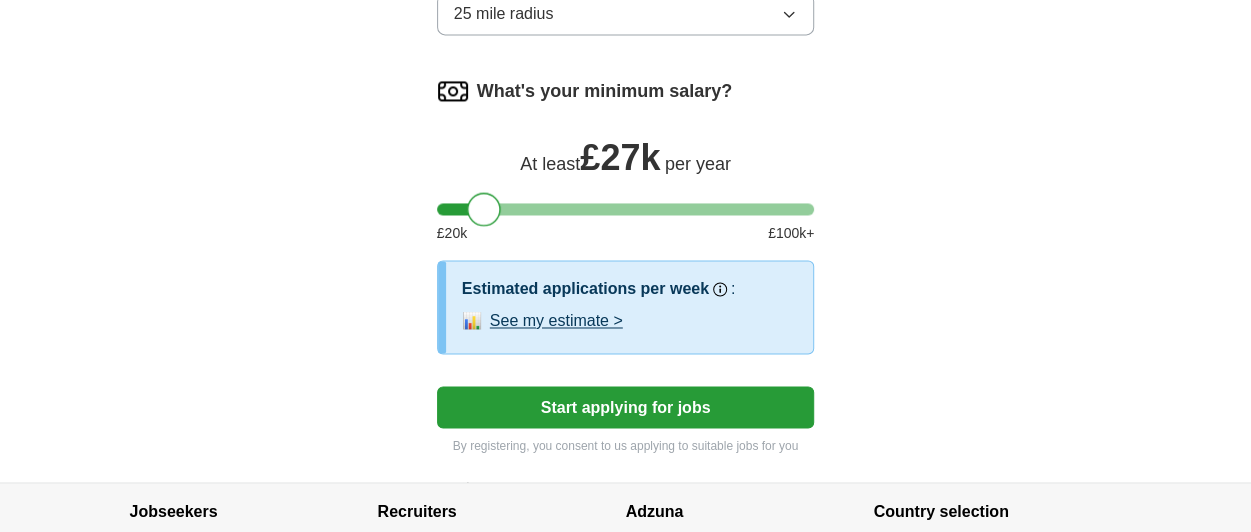 scroll, scrollTop: 1518, scrollLeft: 0, axis: vertical 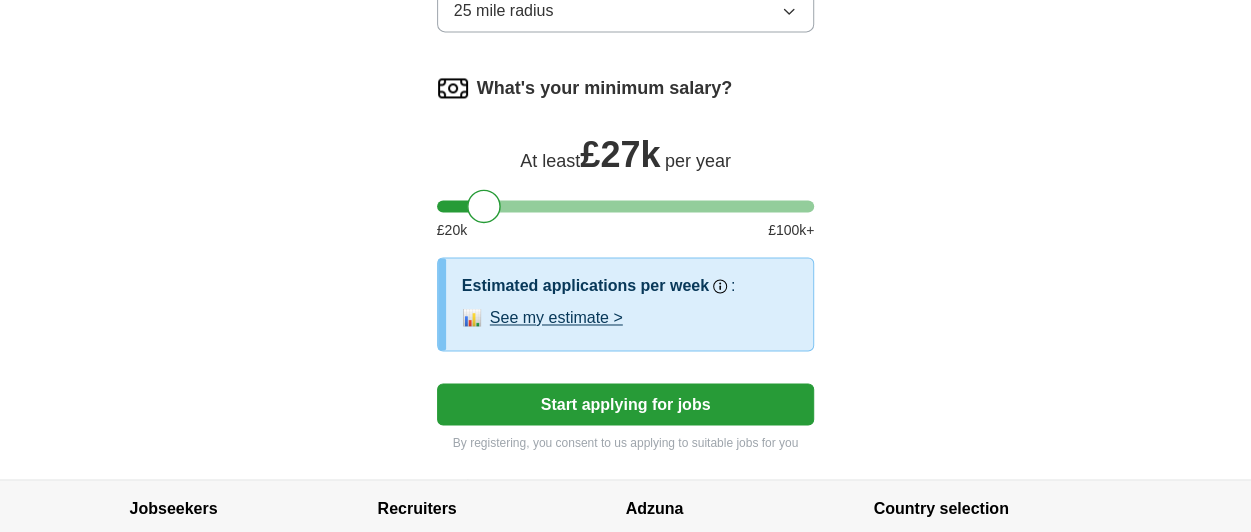 click on "Start applying for jobs" at bounding box center [626, 404] 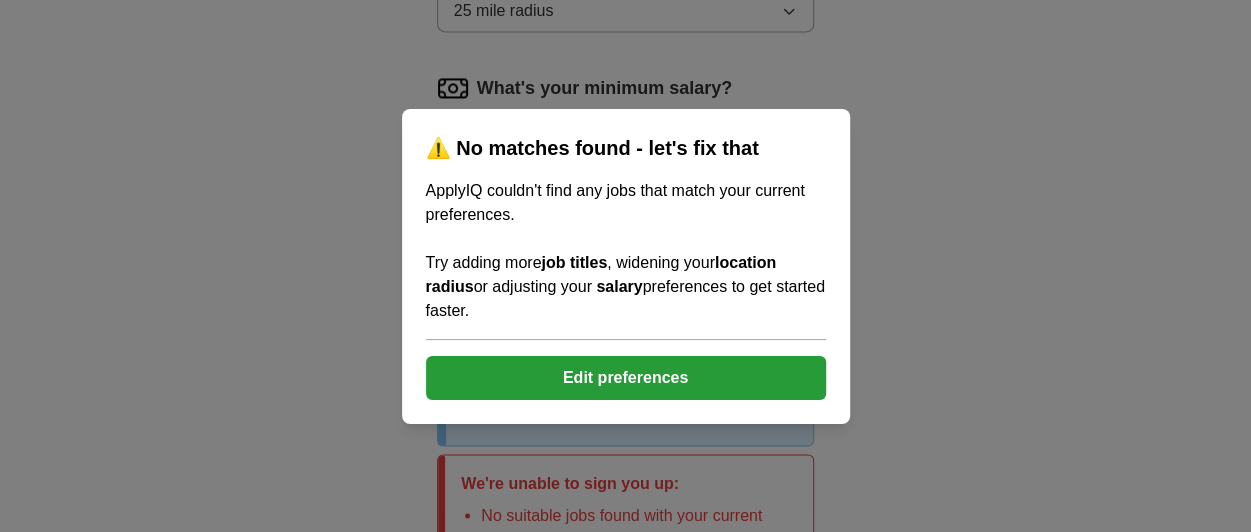 click on "Edit preferences" at bounding box center [626, 378] 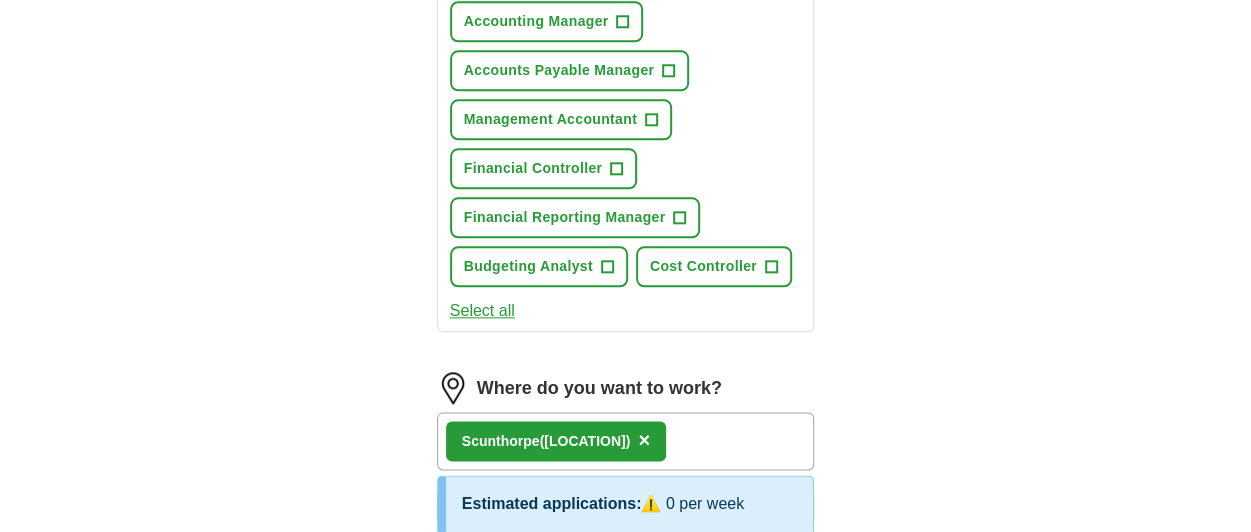 scroll, scrollTop: 1194, scrollLeft: 0, axis: vertical 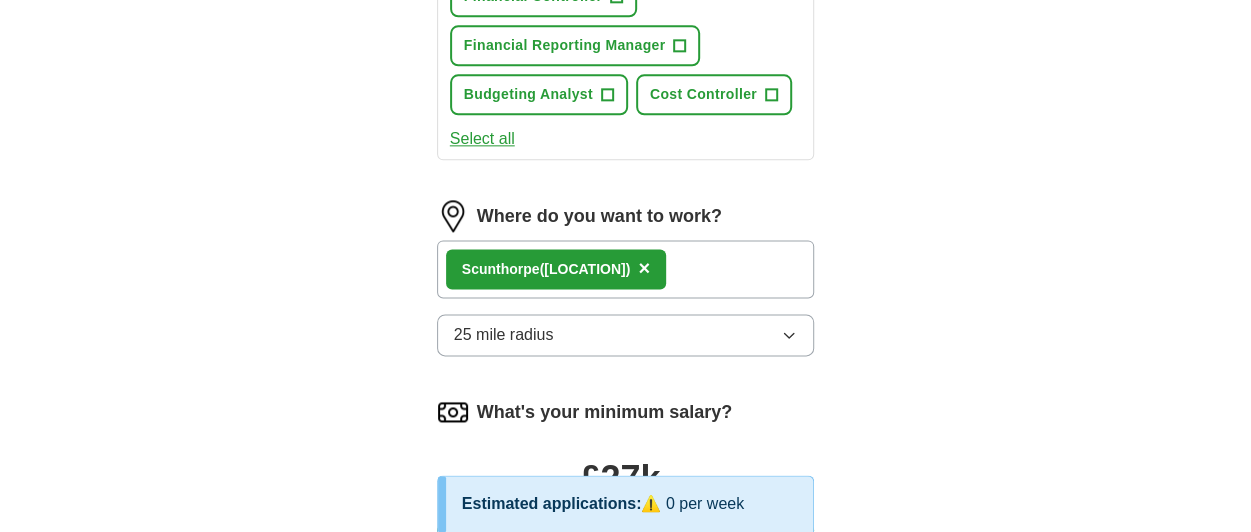 click on "×" at bounding box center [644, 268] 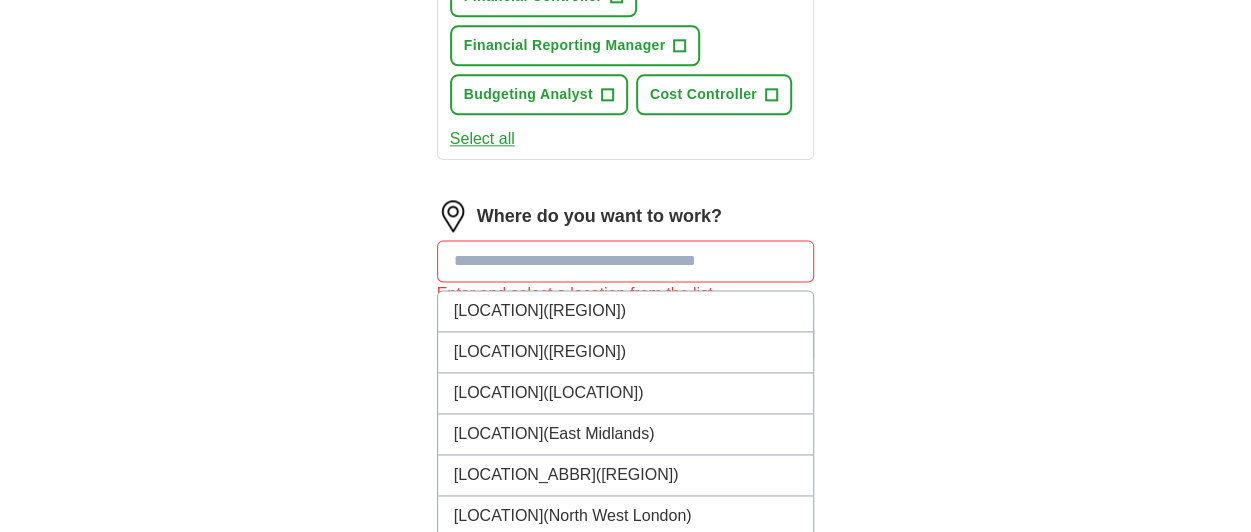 click at bounding box center [626, 261] 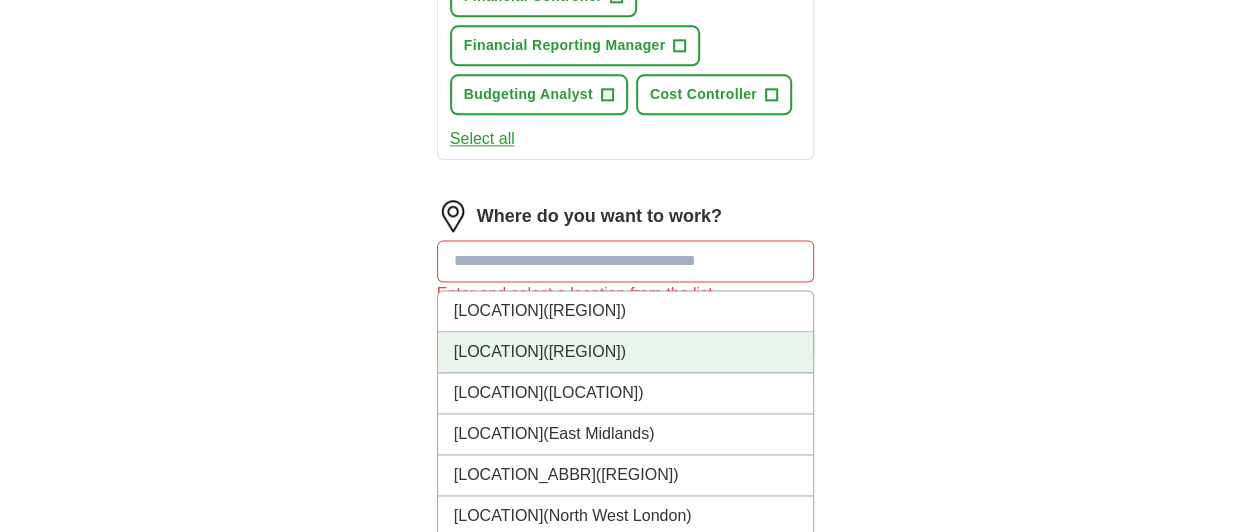 click on "[LOCATION] ([REGION])" at bounding box center (626, 352) 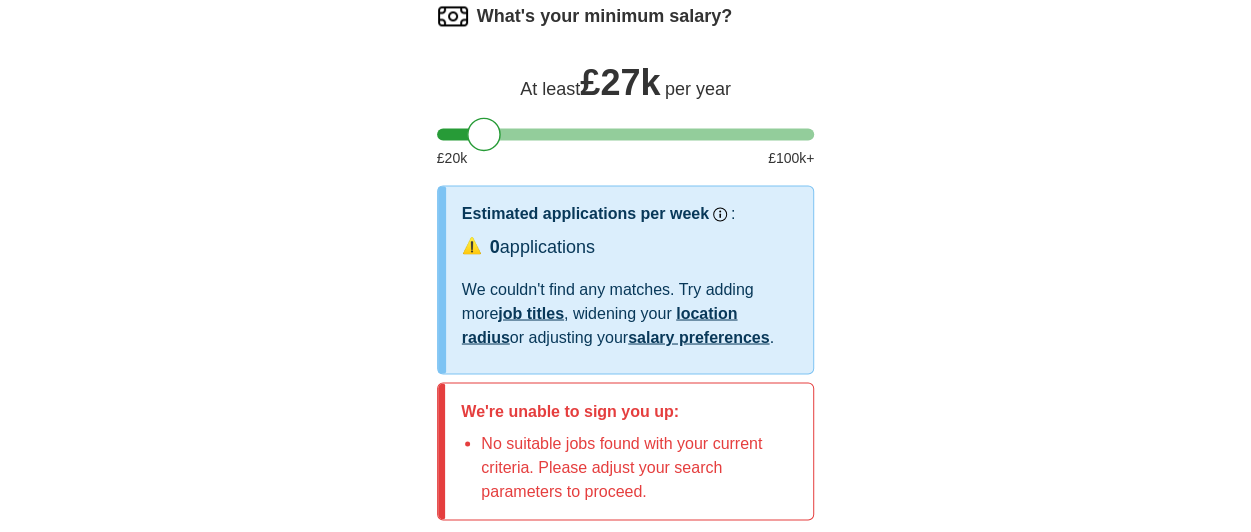 scroll, scrollTop: 1712, scrollLeft: 0, axis: vertical 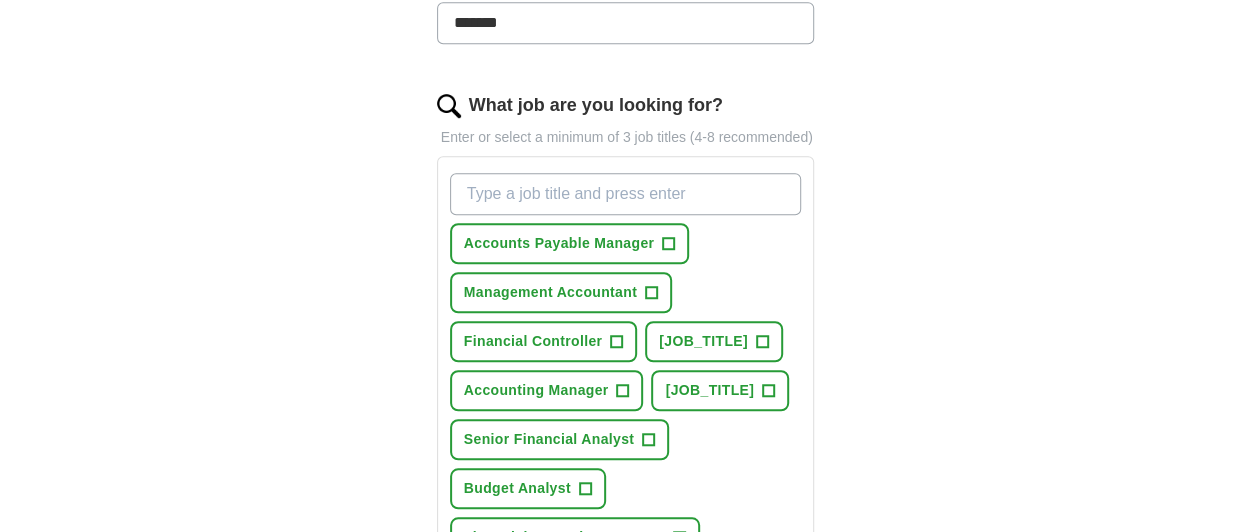 click on "What job are you looking for?" at bounding box center (626, 194) 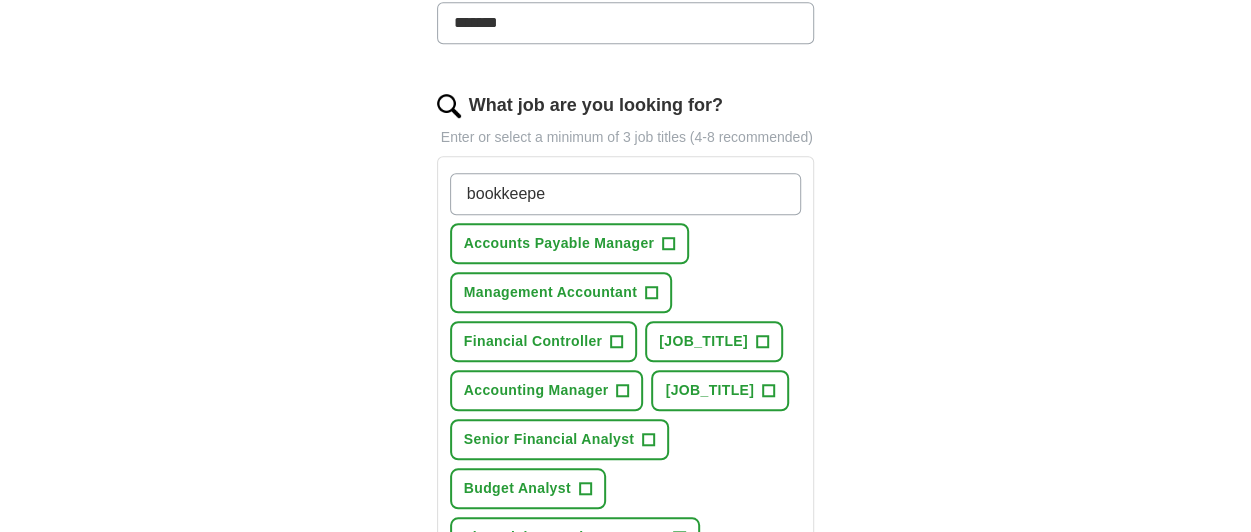 type on "bookkeeper" 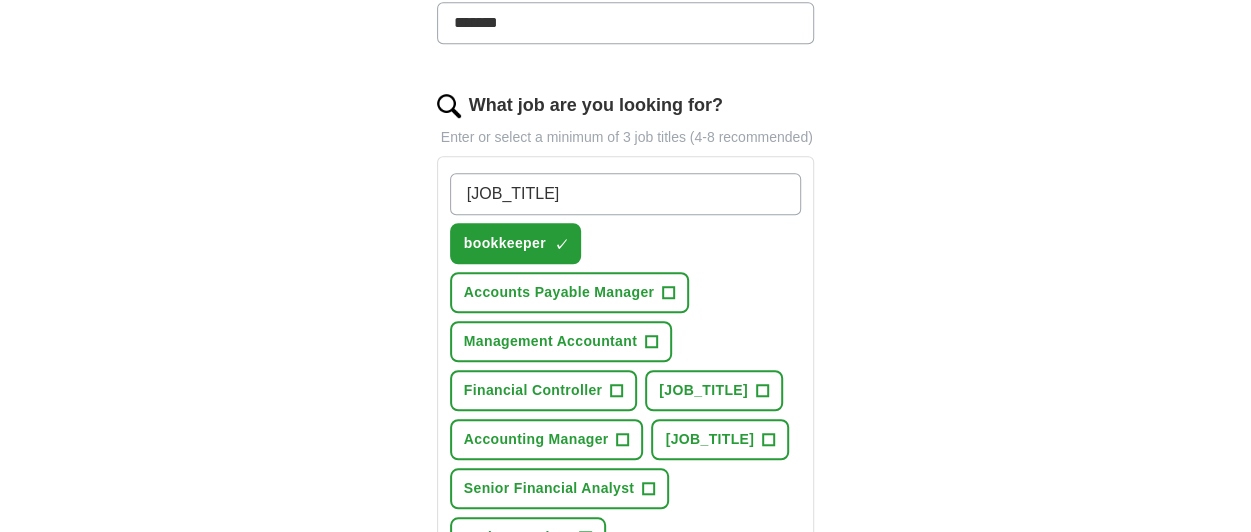 type on "accountant" 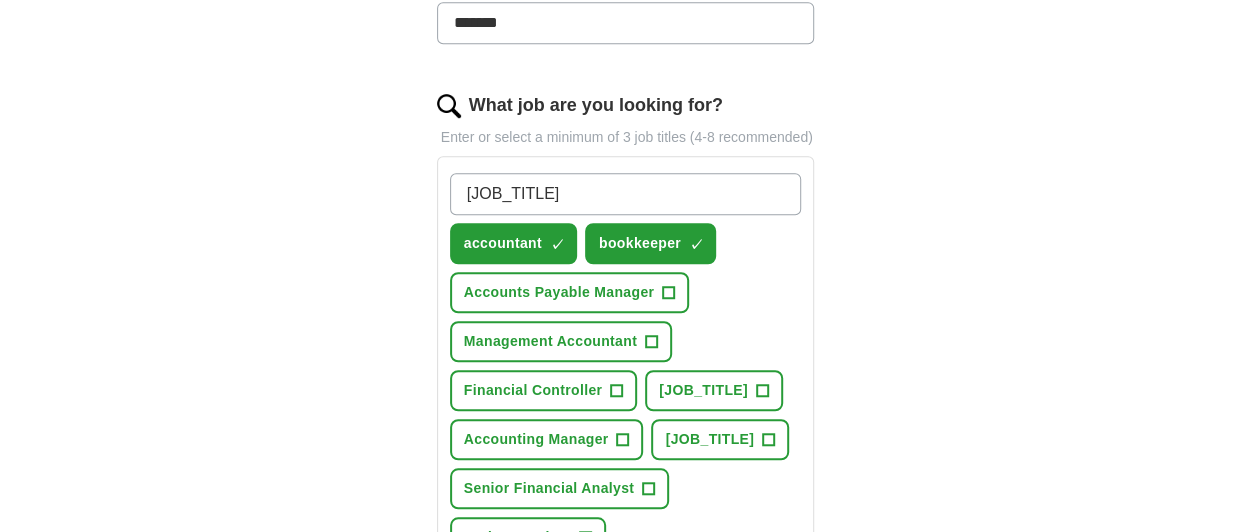 type on "account assistant" 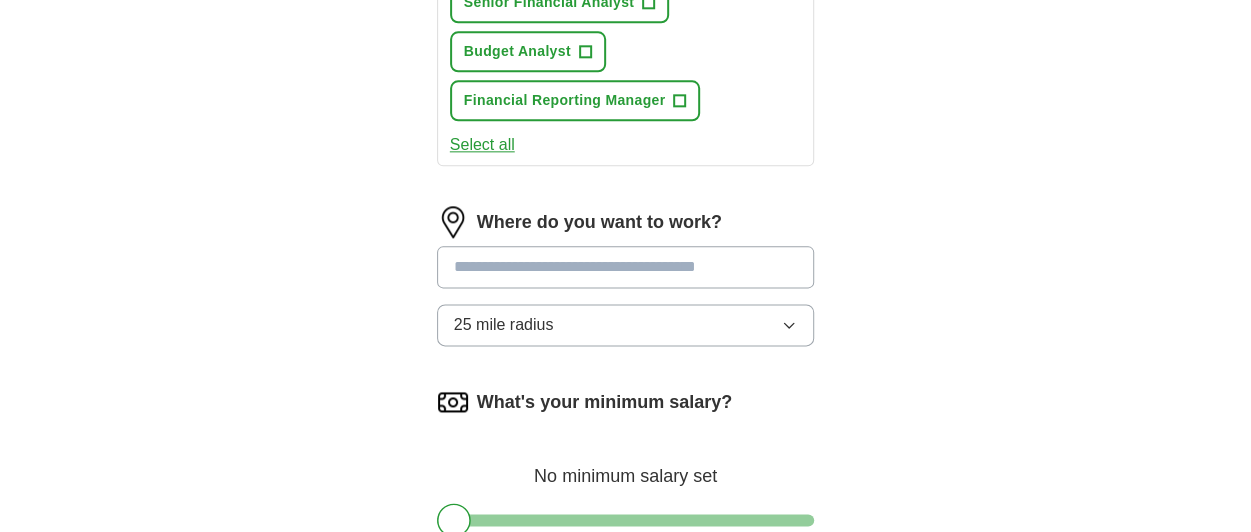scroll, scrollTop: 1144, scrollLeft: 0, axis: vertical 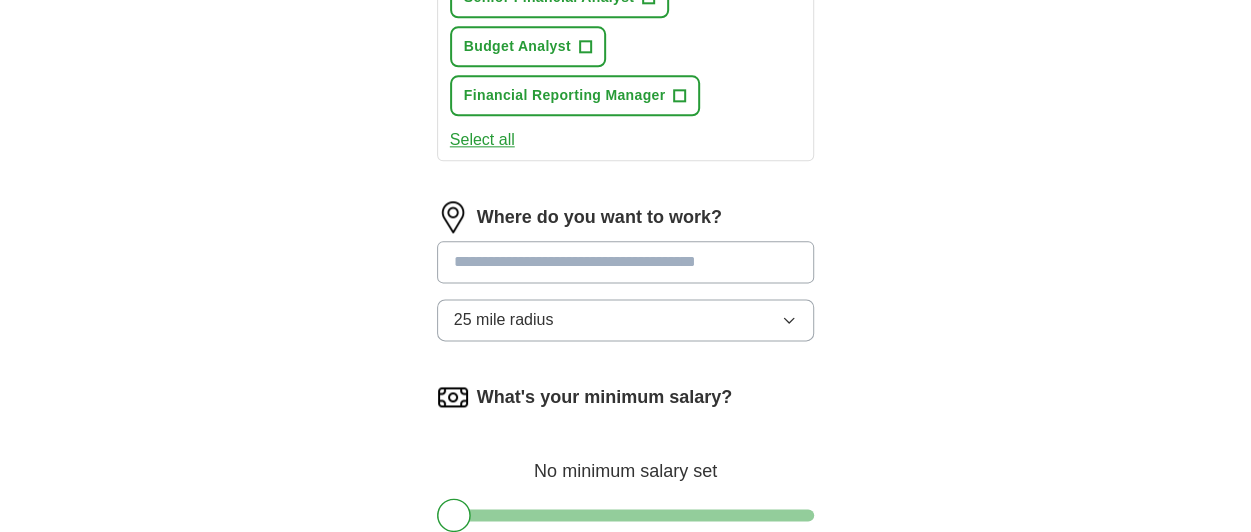 click on "25 mile radius" at bounding box center (626, 320) 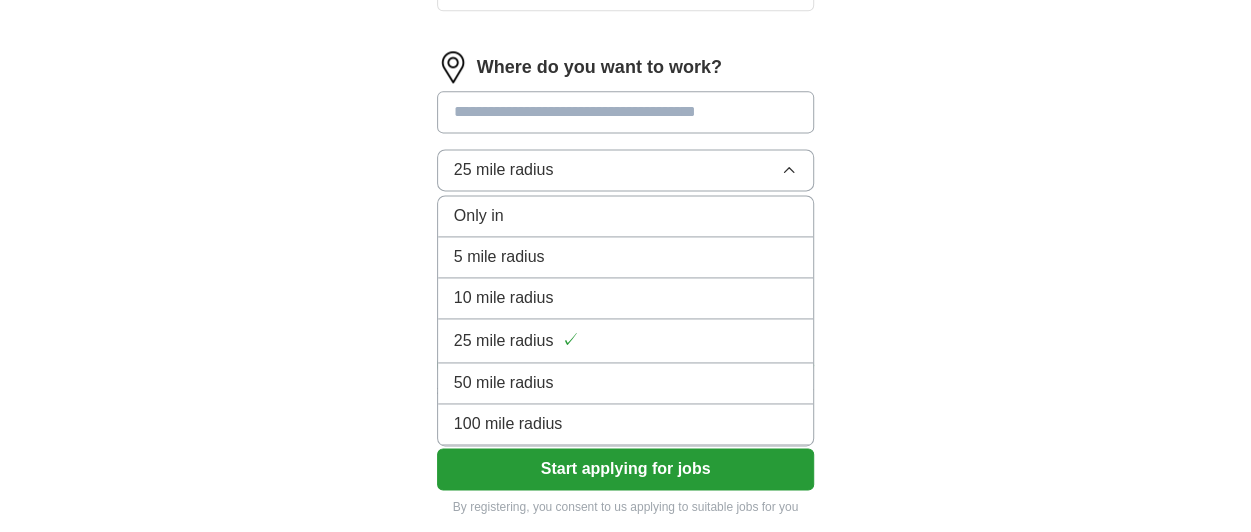 scroll, scrollTop: 1295, scrollLeft: 0, axis: vertical 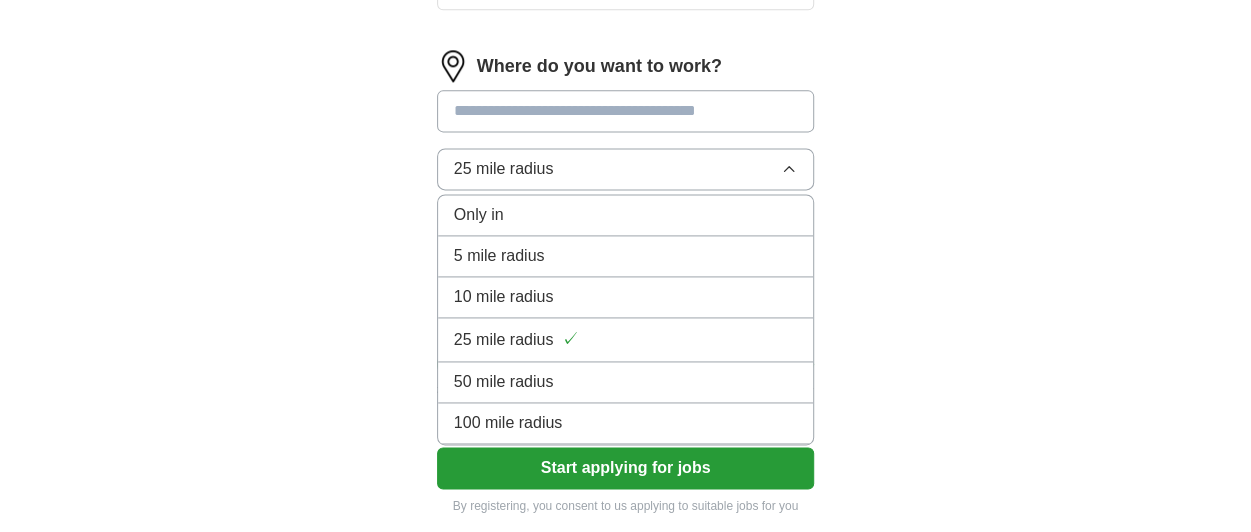click on "50 mile radius" at bounding box center [626, 382] 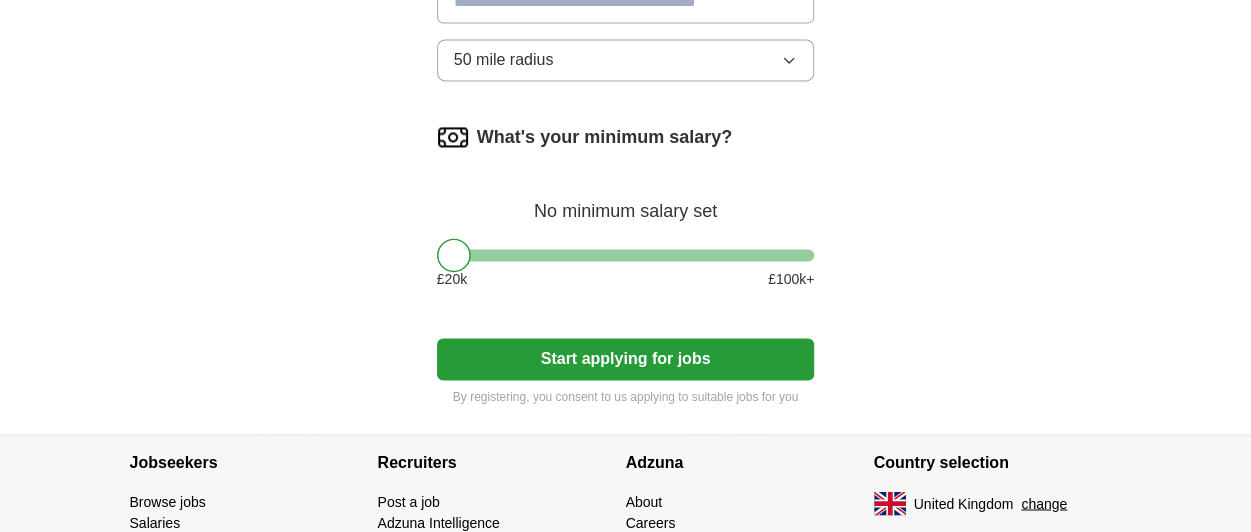 scroll, scrollTop: 1408, scrollLeft: 0, axis: vertical 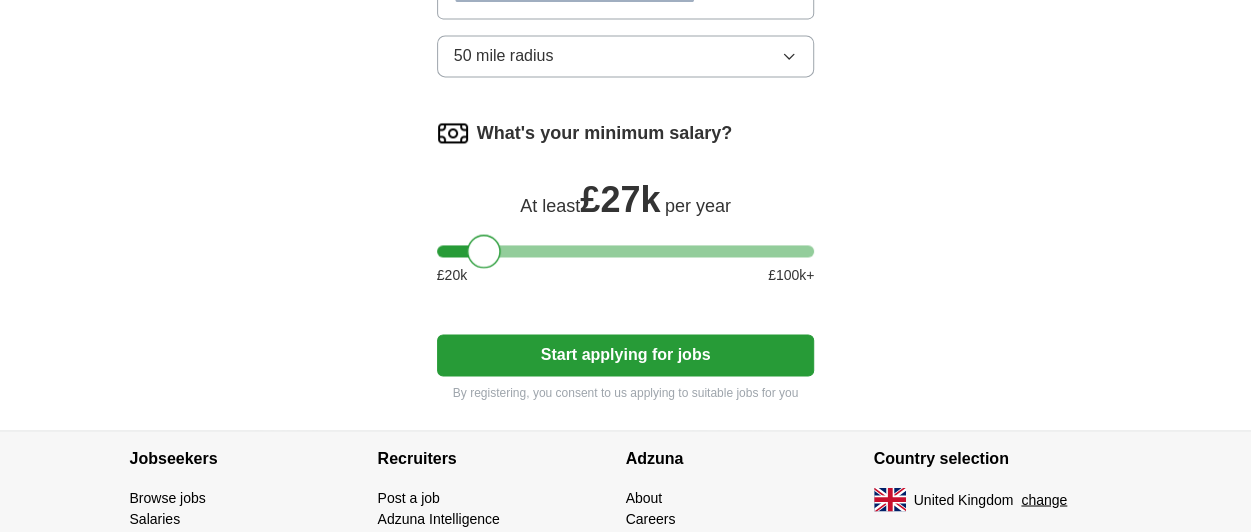 drag, startPoint x: 450, startPoint y: 293, endPoint x: 480, endPoint y: 297, distance: 30.265491 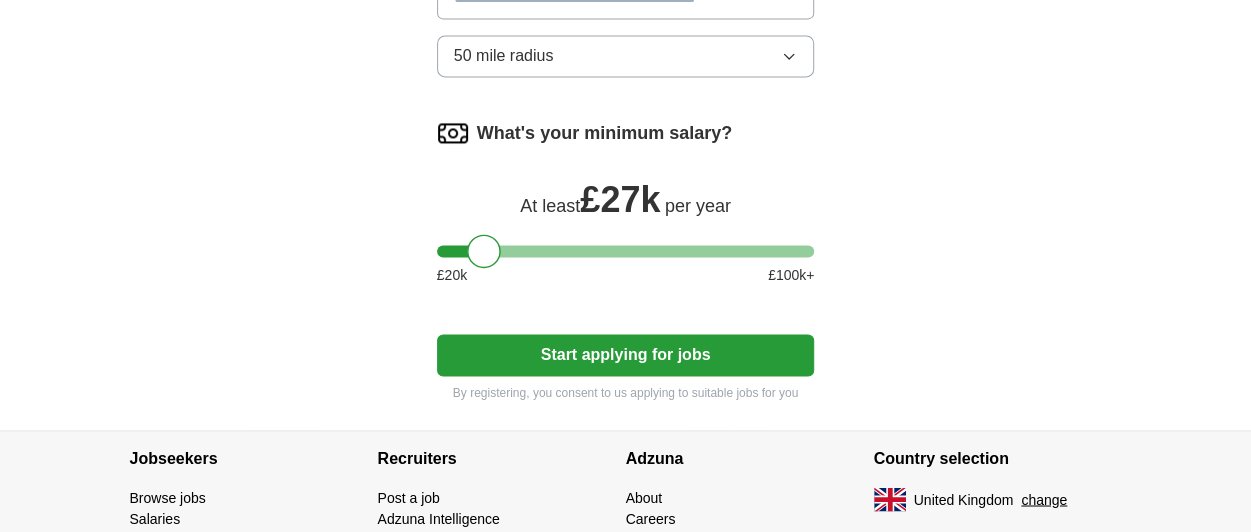 click on "Start applying for jobs" at bounding box center [626, 355] 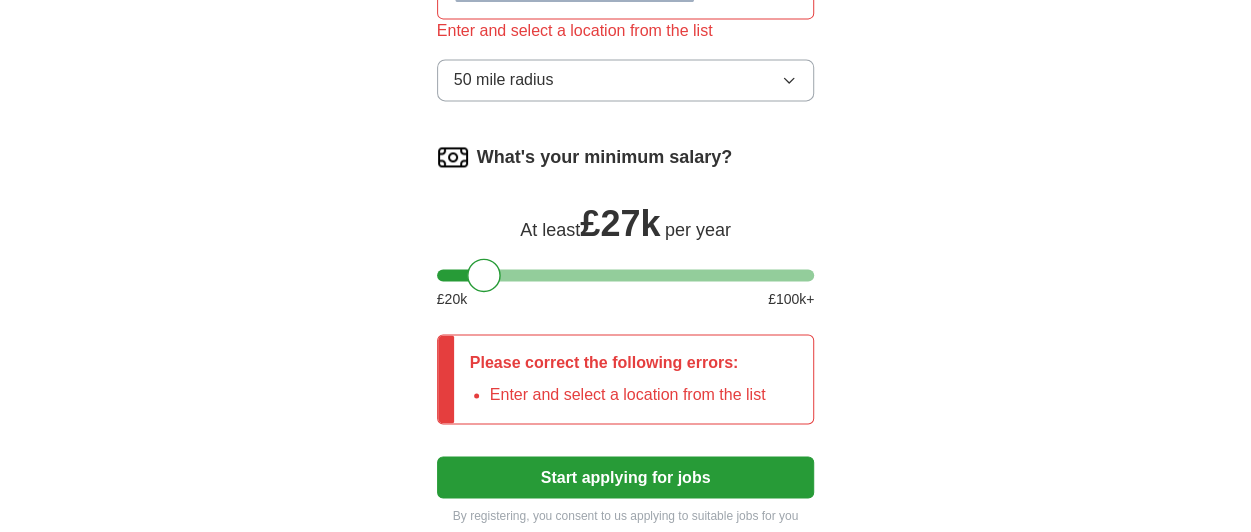 click at bounding box center [626, -2] 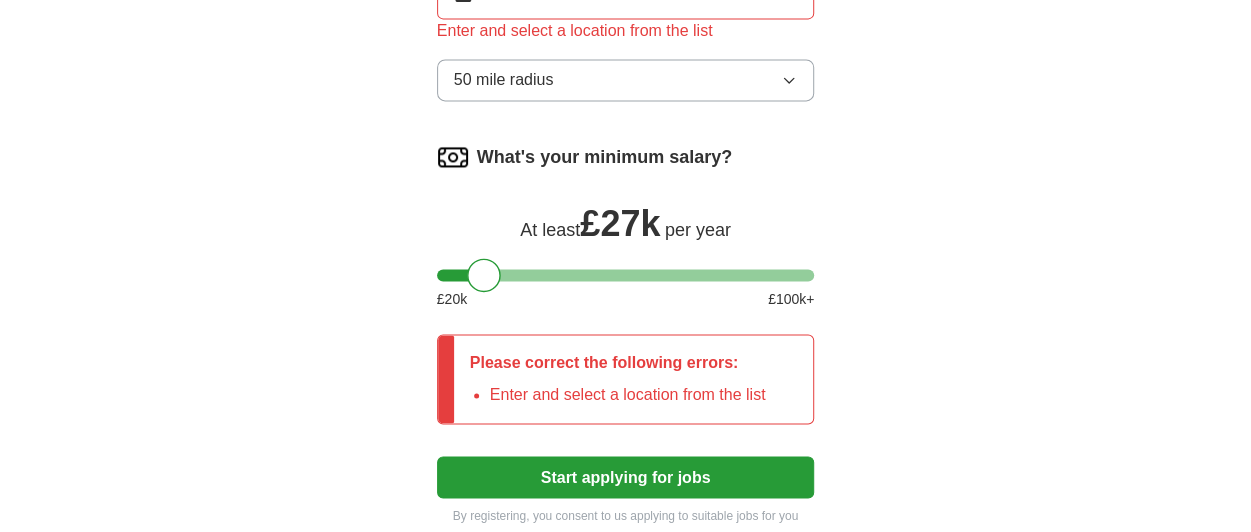 type on "****" 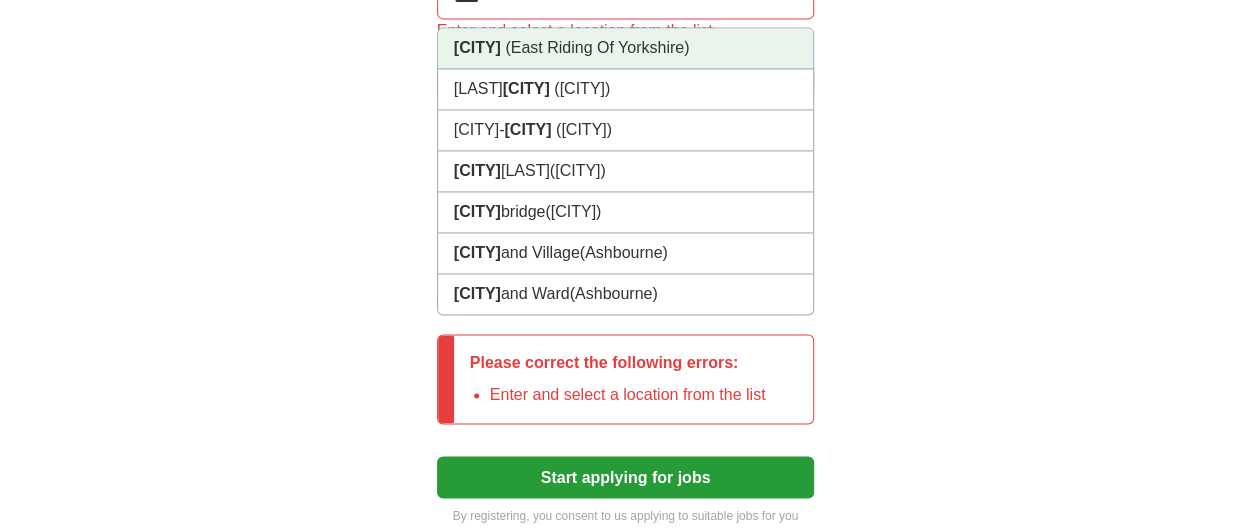 click on "(East Riding Of Yorkshire)" at bounding box center (597, 47) 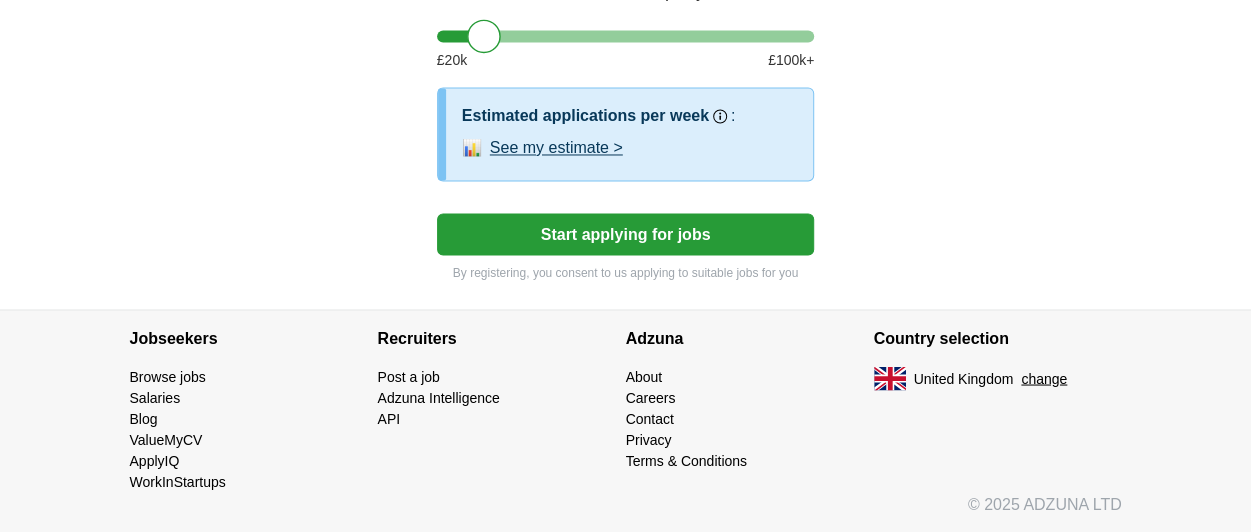 scroll, scrollTop: 1662, scrollLeft: 0, axis: vertical 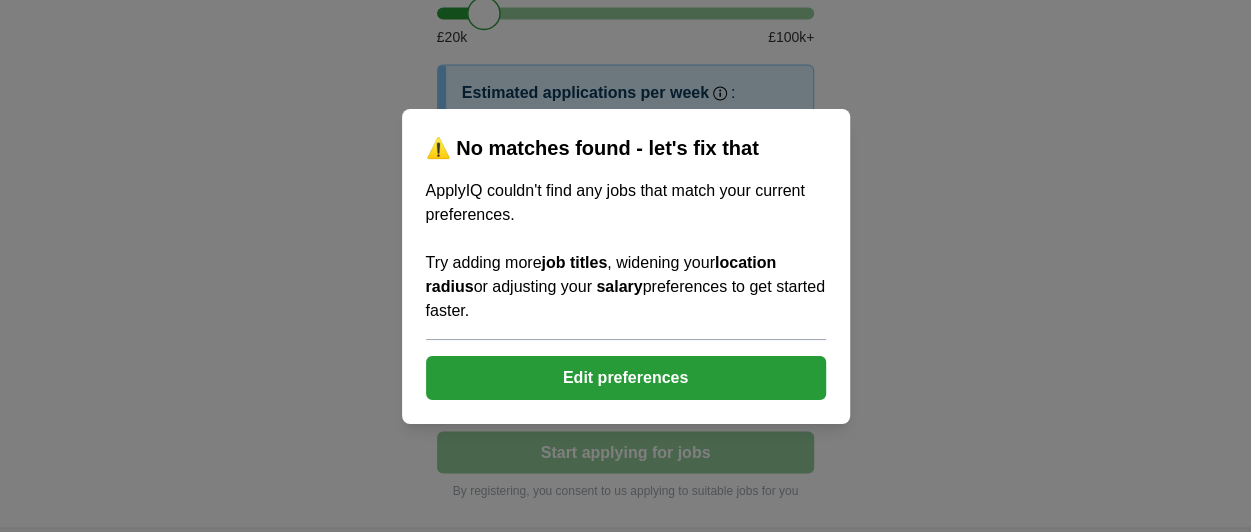 click on "Edit preferences" at bounding box center [626, 378] 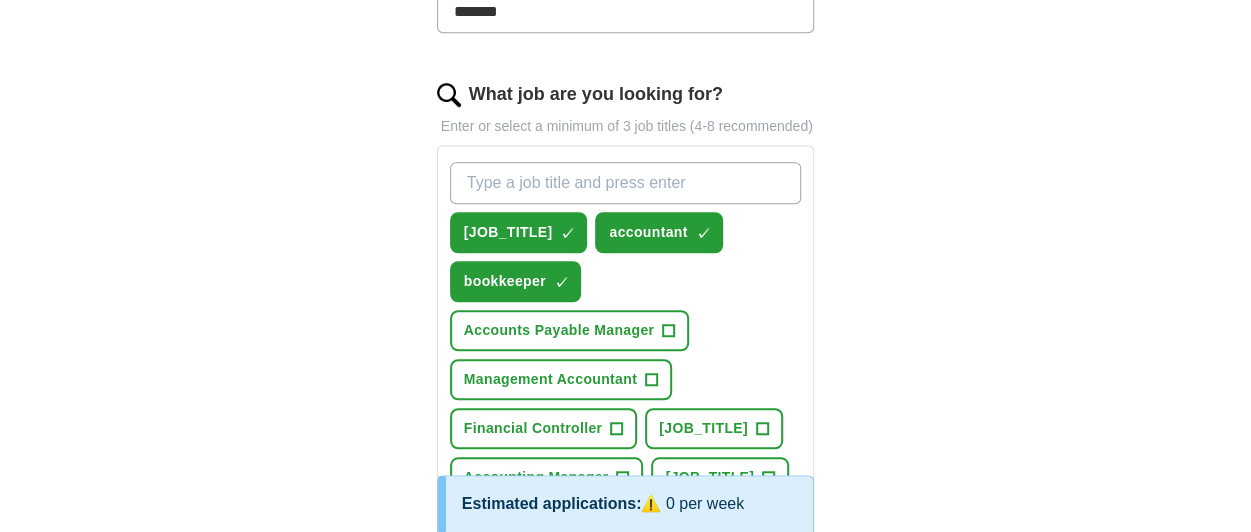 scroll, scrollTop: 614, scrollLeft: 0, axis: vertical 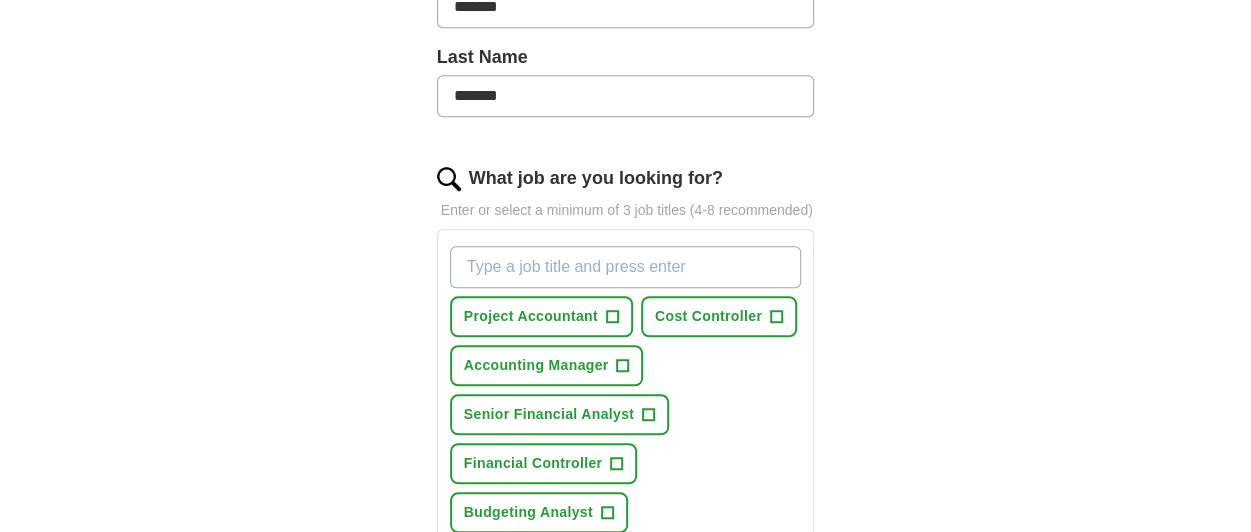 click on "What job are you looking for?" at bounding box center [626, 267] 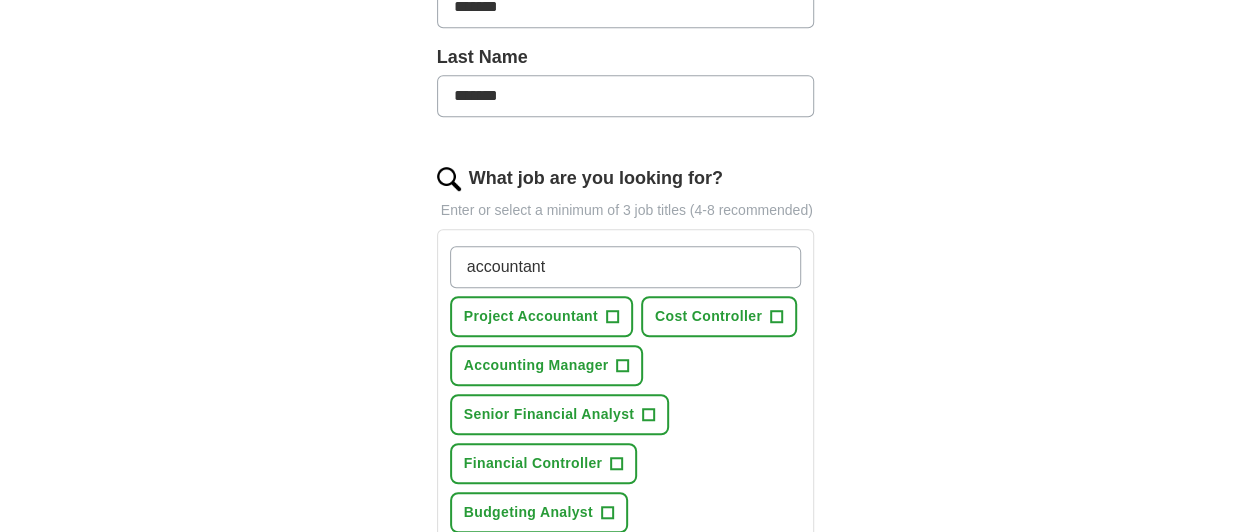 type on "accountant" 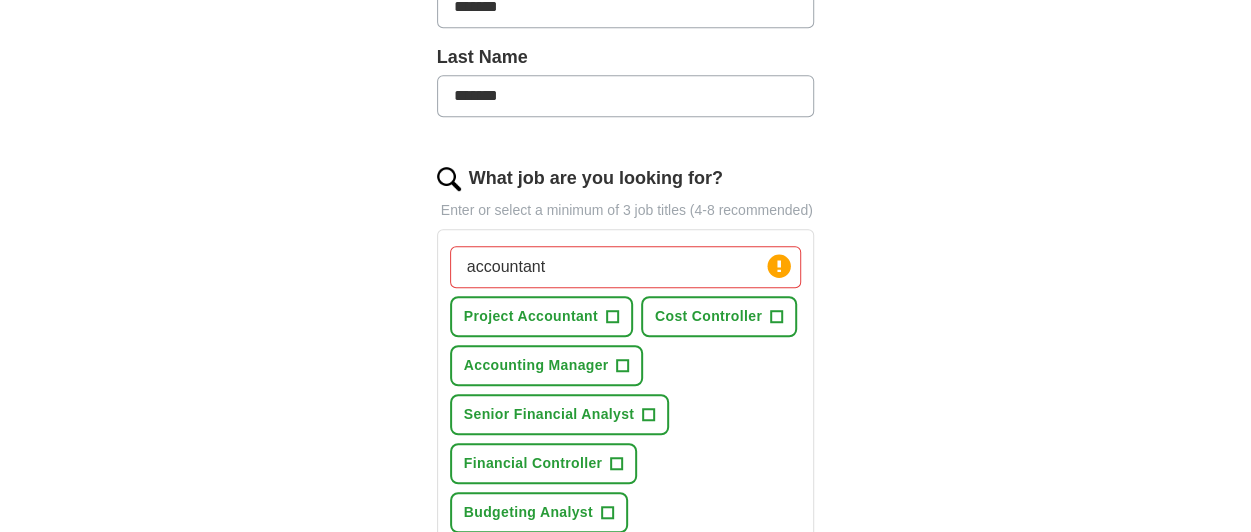 click on "ApplyIQ Let  ApplyIQ  do the hard work of searching and applying for jobs. Just tell us what you're looking for, and we'll do the rest. Select a CV CLEMENT ODIBELI CV.docx 04/08/2025, 14:14 Upload a different  CV By uploading your  CV  you agree to our   T&Cs   and   Privacy Notice . First Name ******* Last Name ******* What job are you looking for? Enter or select a minimum of 3 job titles (4-8 recommended) accountant Press return to add title Project Accountant + Cost Controller + Accounting Manager + Senior Financial Analyst + Financial Controller + Budgeting Analyst + Accounts Payable Manager + Financial Reporting Manager + Tax Compliance Officer + Management Accountant + Select all Select at least 3 job titles Where do you want to work? 25 mile radius What's your minimum salary? No minimum salary set £ 20 k £ 100 k+ Start applying for jobs By registering, you consent to us applying to suitable jobs for you" at bounding box center [626, 430] 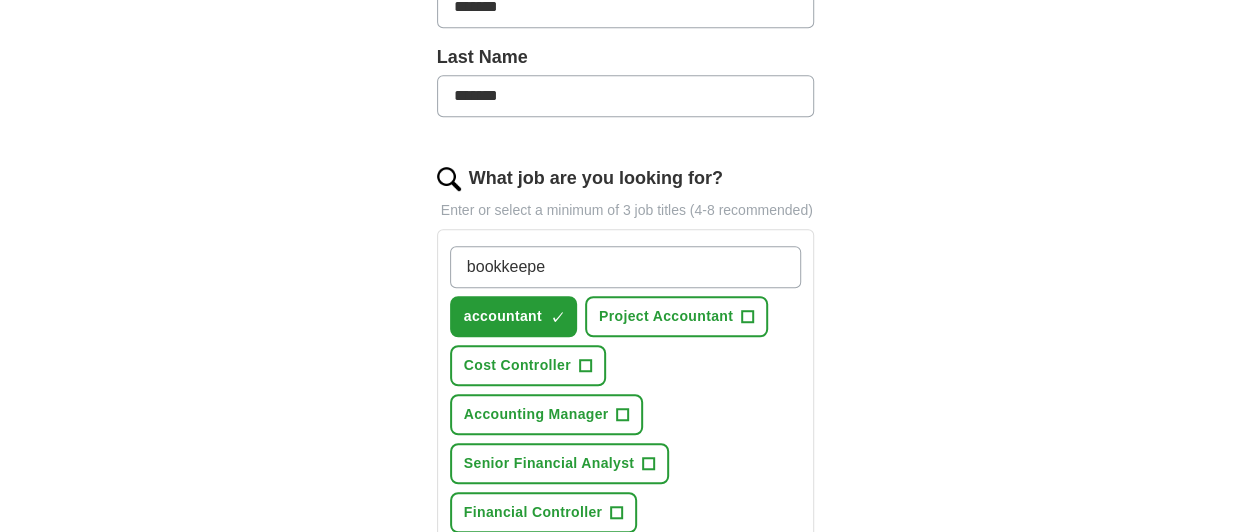 type on "bookkeeper" 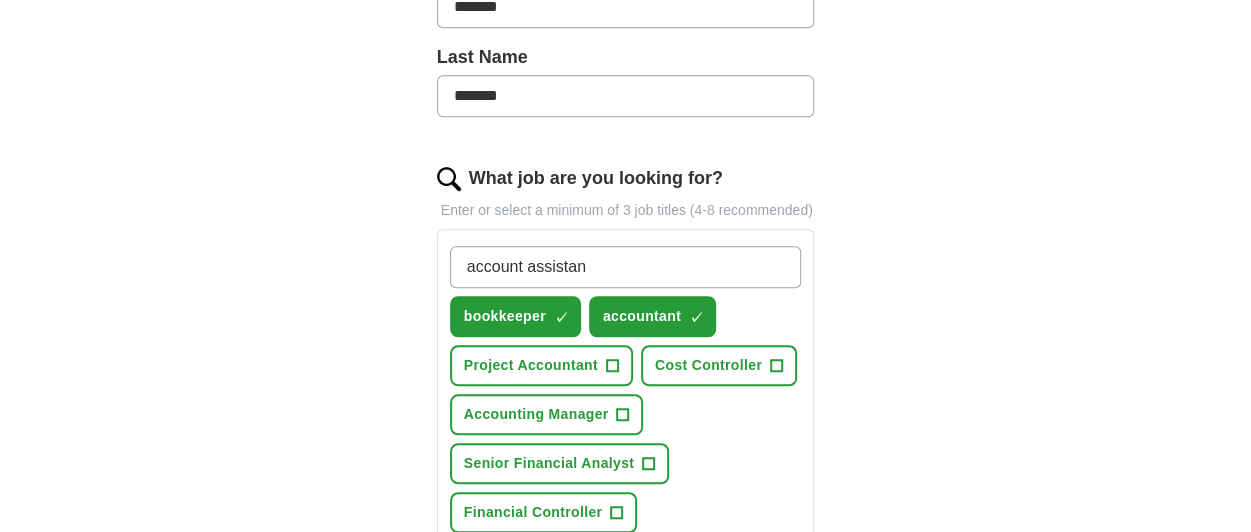 type on "account assistant" 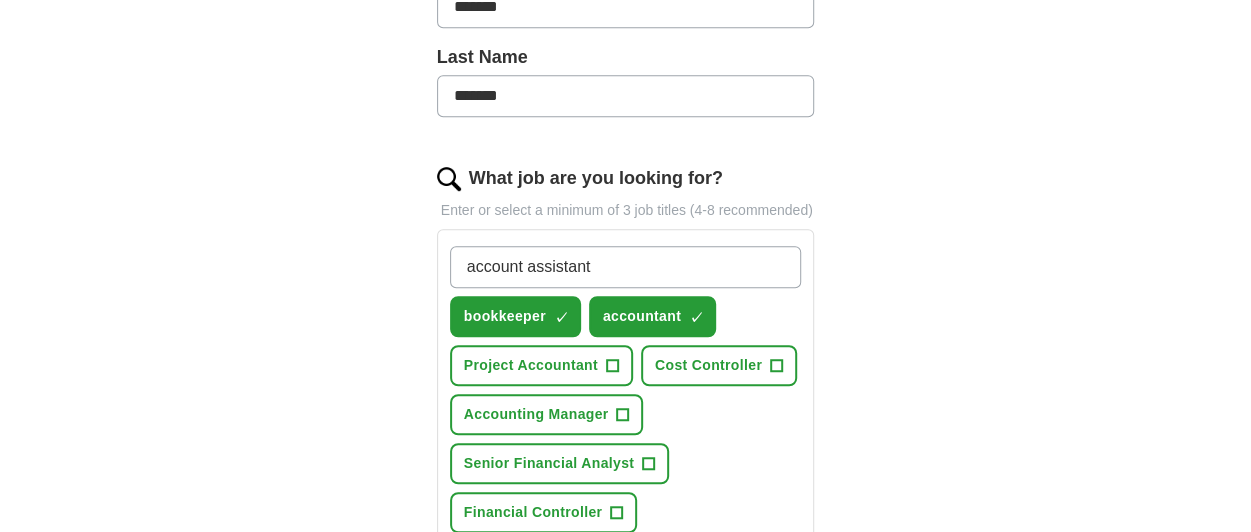 type 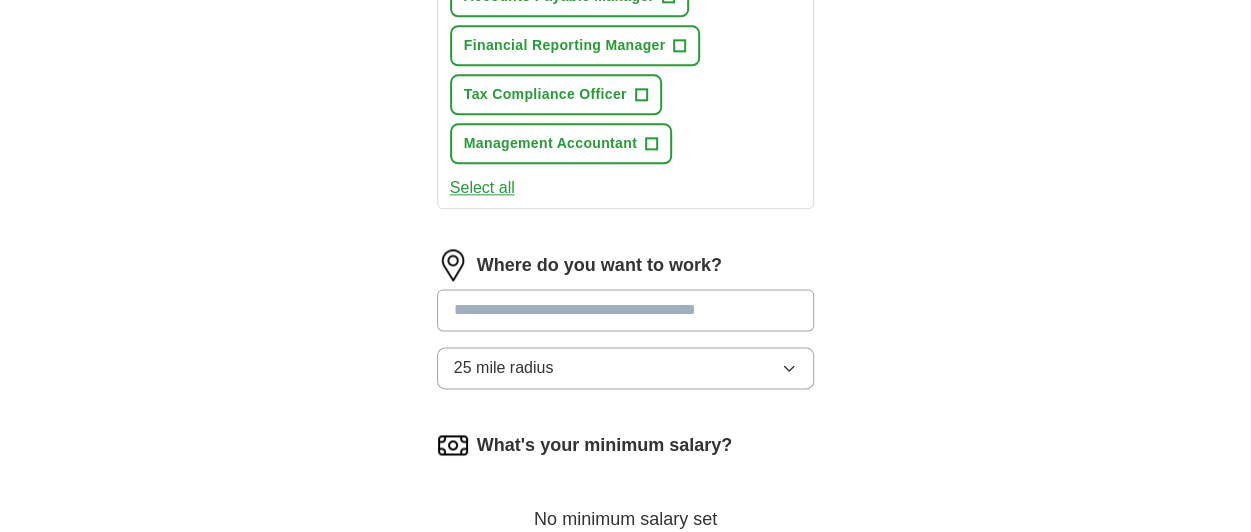 scroll, scrollTop: 1195, scrollLeft: 0, axis: vertical 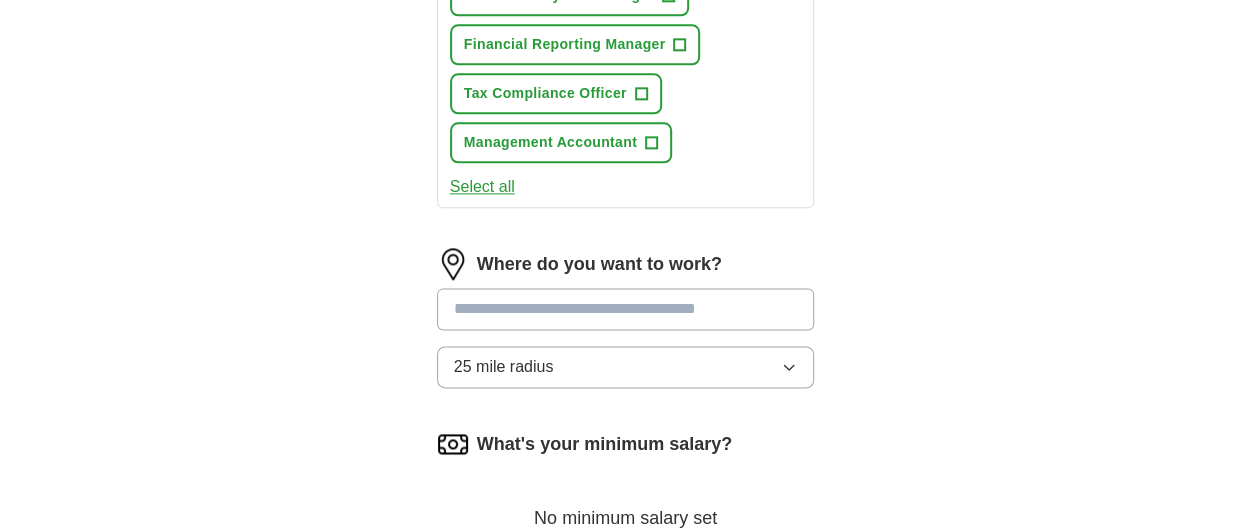 click on "25 mile radius" at bounding box center [626, 367] 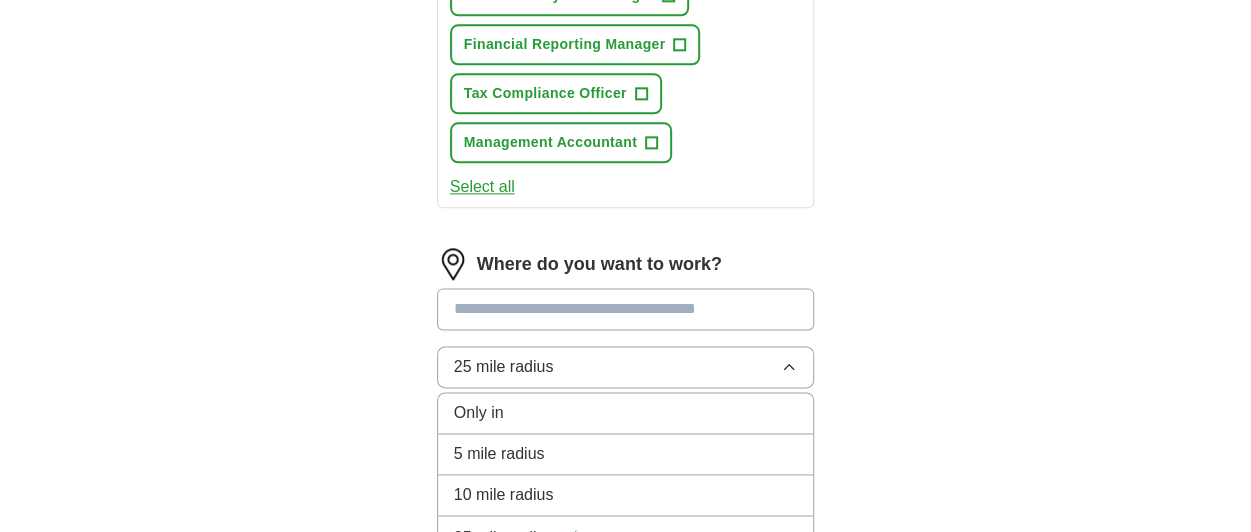 scroll, scrollTop: 1275, scrollLeft: 0, axis: vertical 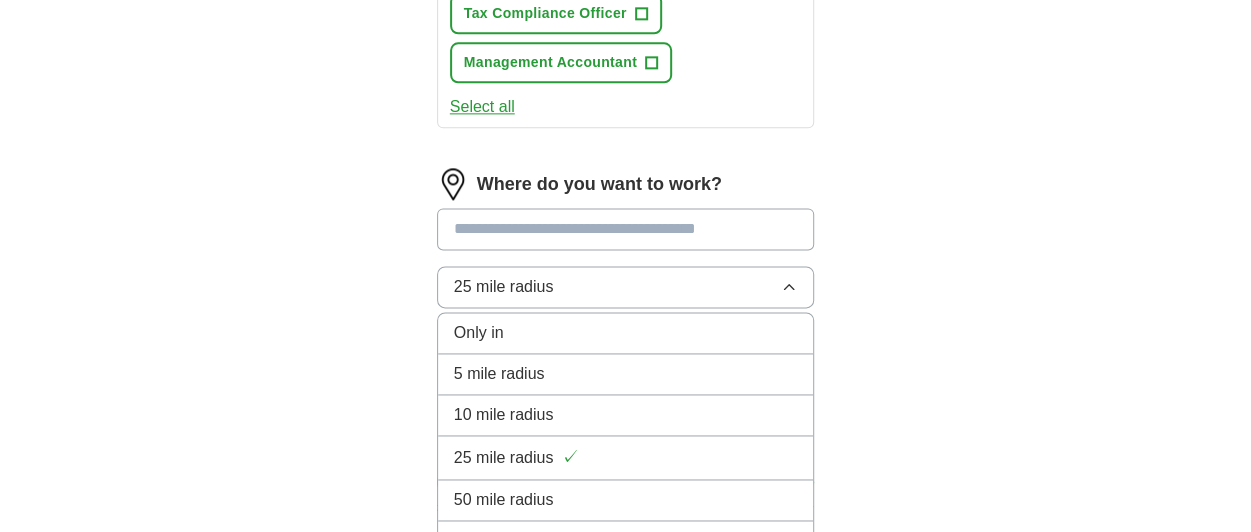 click on "50 mile radius" at bounding box center (626, 500) 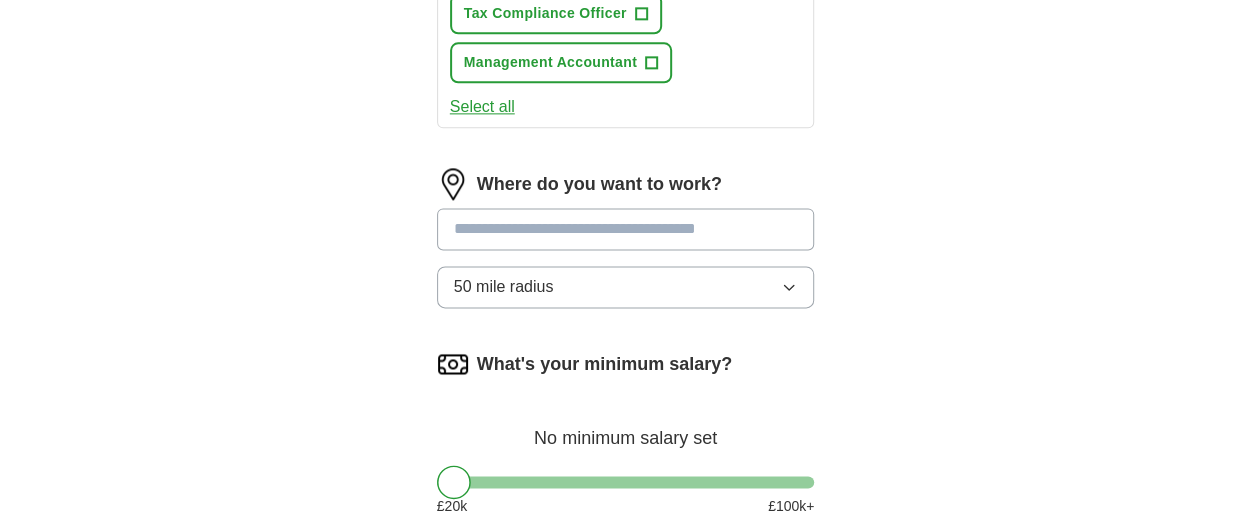 click at bounding box center [626, 229] 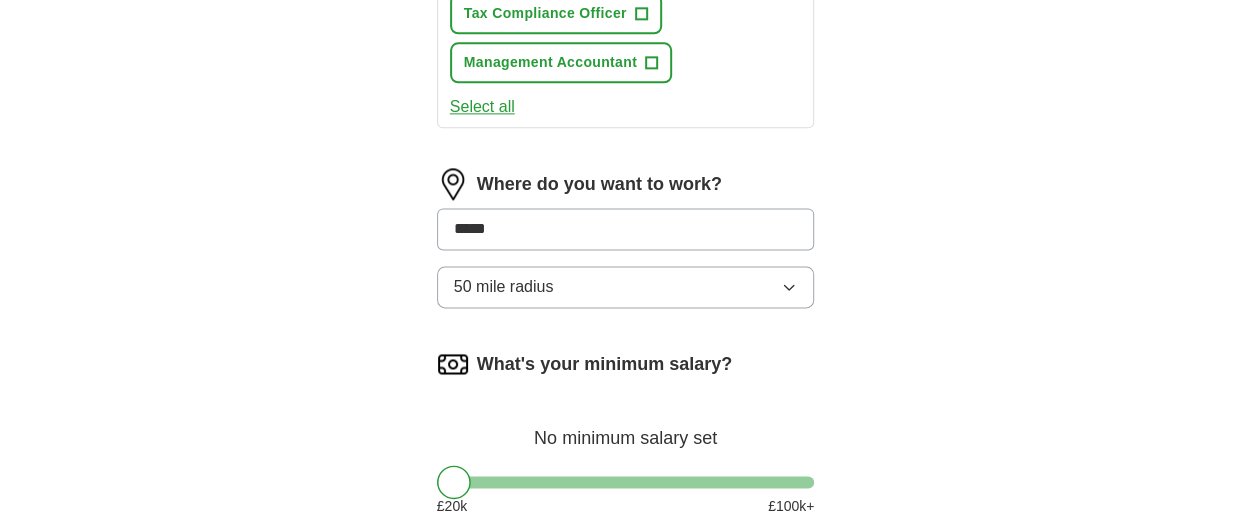type on "******" 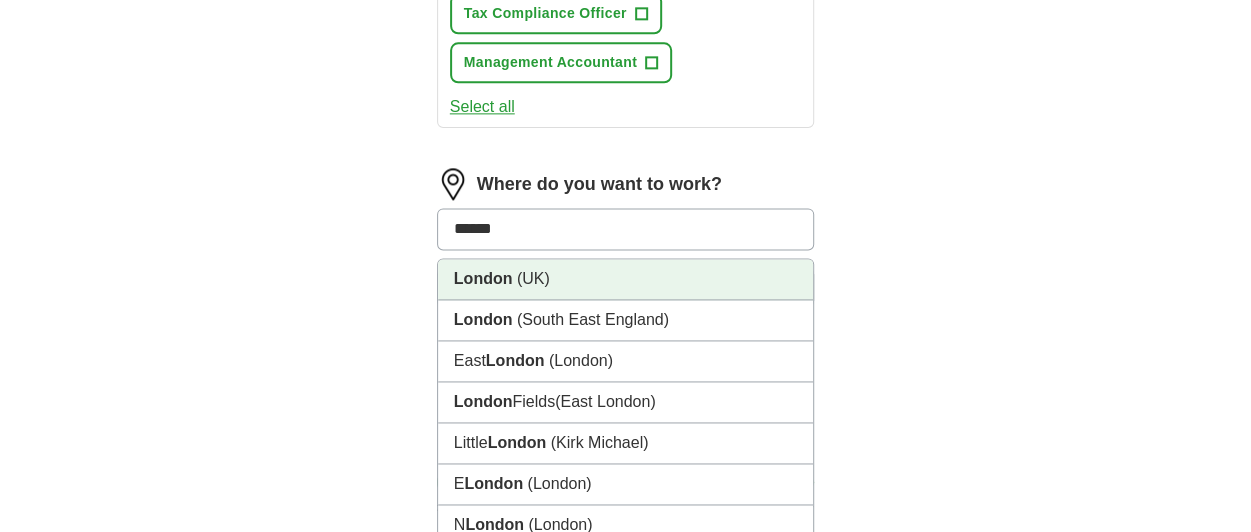 click on "(UK)" at bounding box center [533, 278] 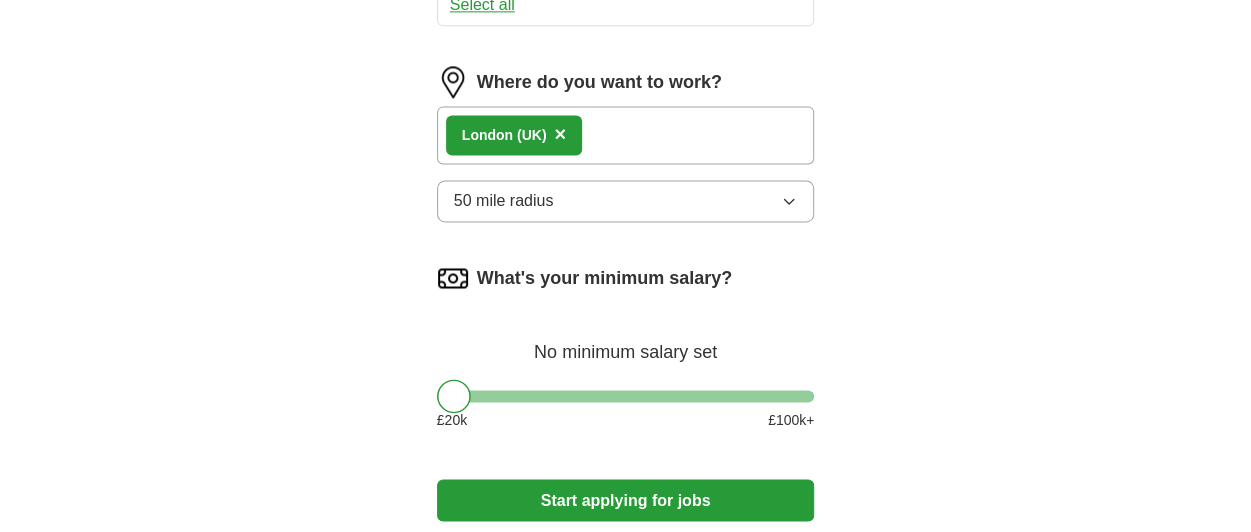 scroll, scrollTop: 1389, scrollLeft: 0, axis: vertical 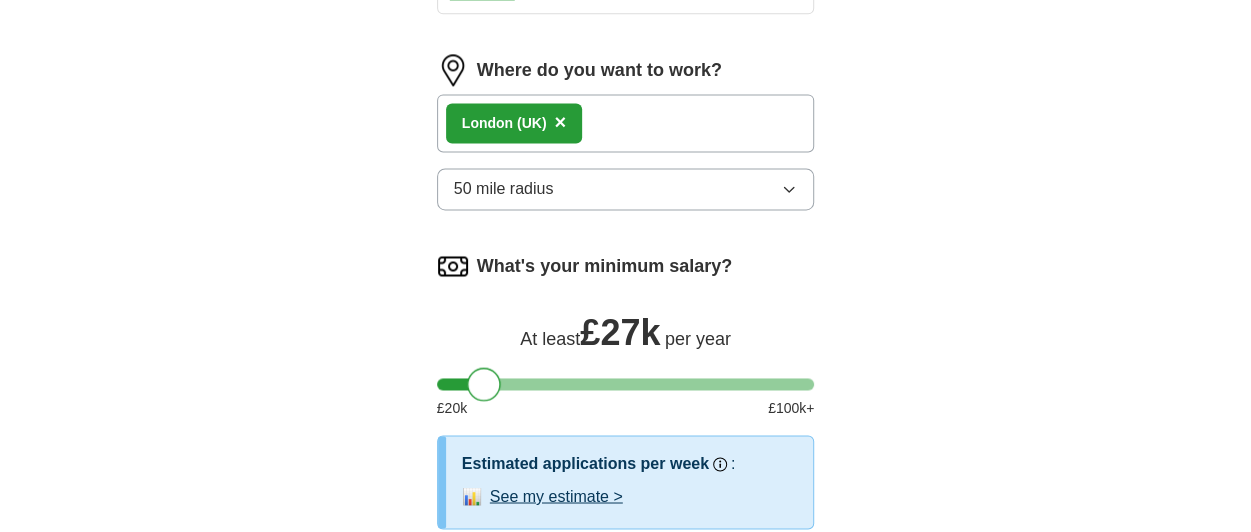 drag, startPoint x: 464, startPoint y: 379, endPoint x: 496, endPoint y: 383, distance: 32.24903 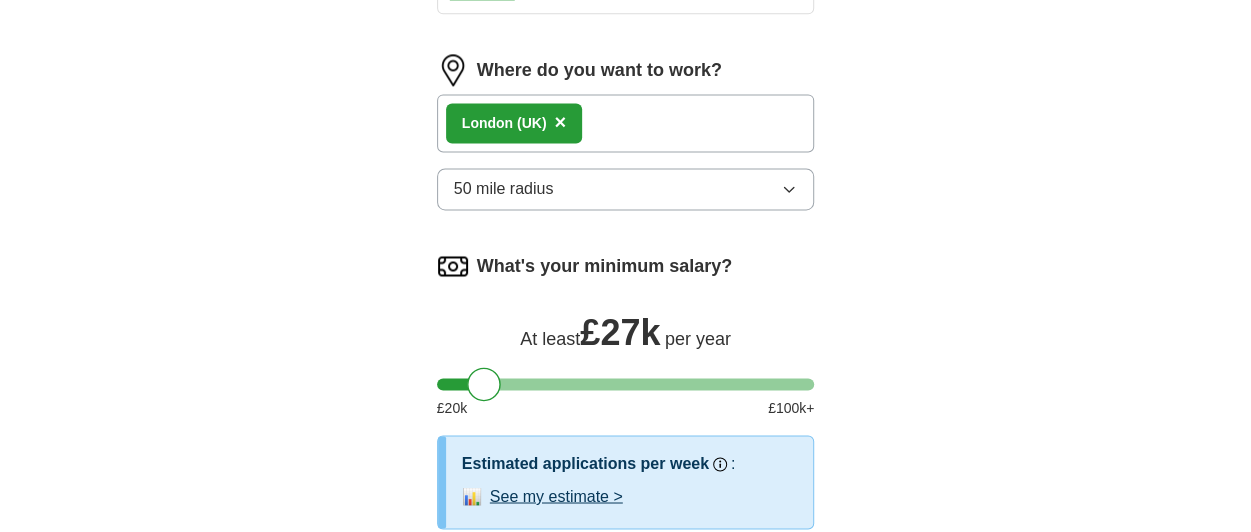 click on "ApplyIQ Let  ApplyIQ  do the hard work of searching and applying for jobs. Just tell us what you're looking for, and we'll do the rest. Select a CV CLEMENT ODIBELI CV.docx 04/08/2025, 14:14 Upload a different  CV By uploading your  CV  you agree to our   T&Cs   and   Privacy Notice . First Name ******* Last Name ******* What job are you looking for? Enter or select a minimum of 3 job titles (4-8 recommended) account assistant ✓ × bookkeeper ✓ × accountant ✓ × Project Accountant + Cost Controller + Accounting Manager + Senior Financial Analyst + Financial Controller + Budgeting Analyst + Accounts Payable Manager + Financial Reporting Manager + Tax Compliance Officer + Management Accountant + Select all Where do you want to work? London   (UK) × 50 mile radius What's your minimum salary? At least  £ 27k   per year £ 20 k £ 100 k+ Estimated applications per week Our best guess based on live jobs today,  and others like you. : 📊 See my estimate > Start applying for jobs" at bounding box center [626, -336] 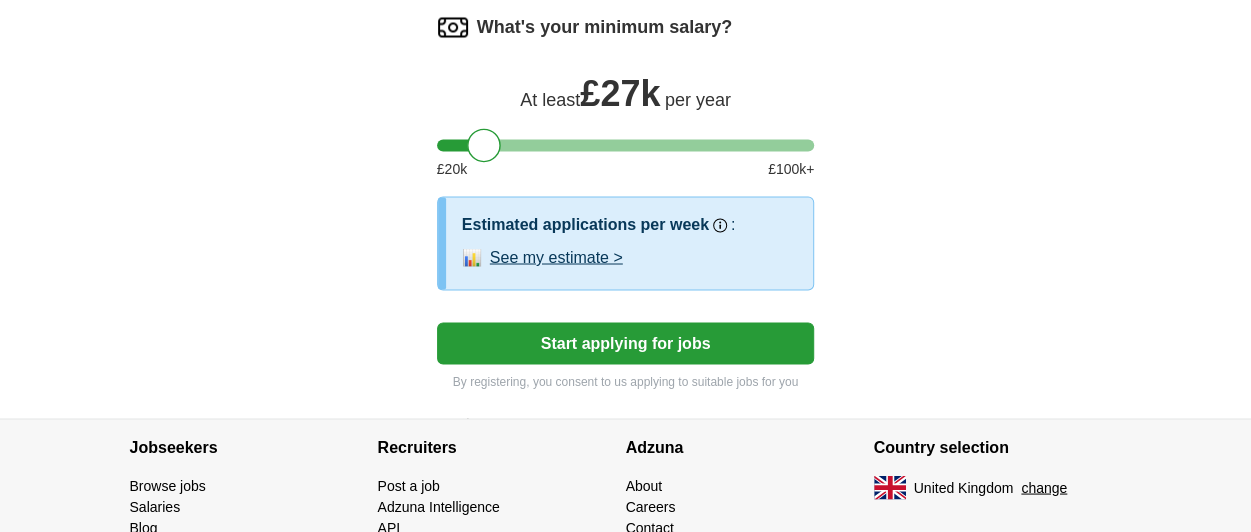 scroll, scrollTop: 1631, scrollLeft: 0, axis: vertical 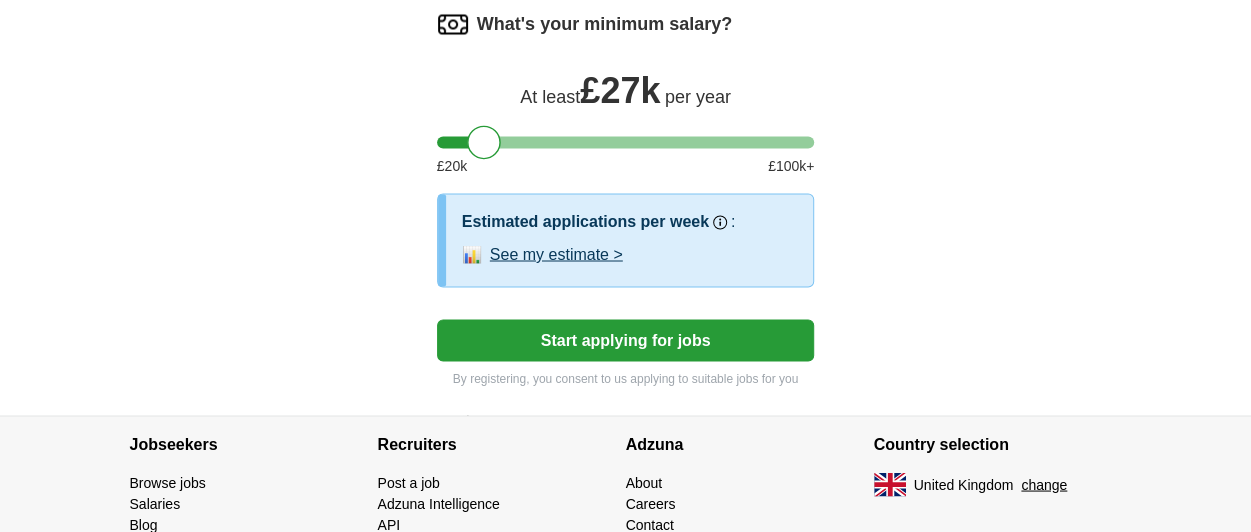 click on "Start applying for jobs" at bounding box center [626, 340] 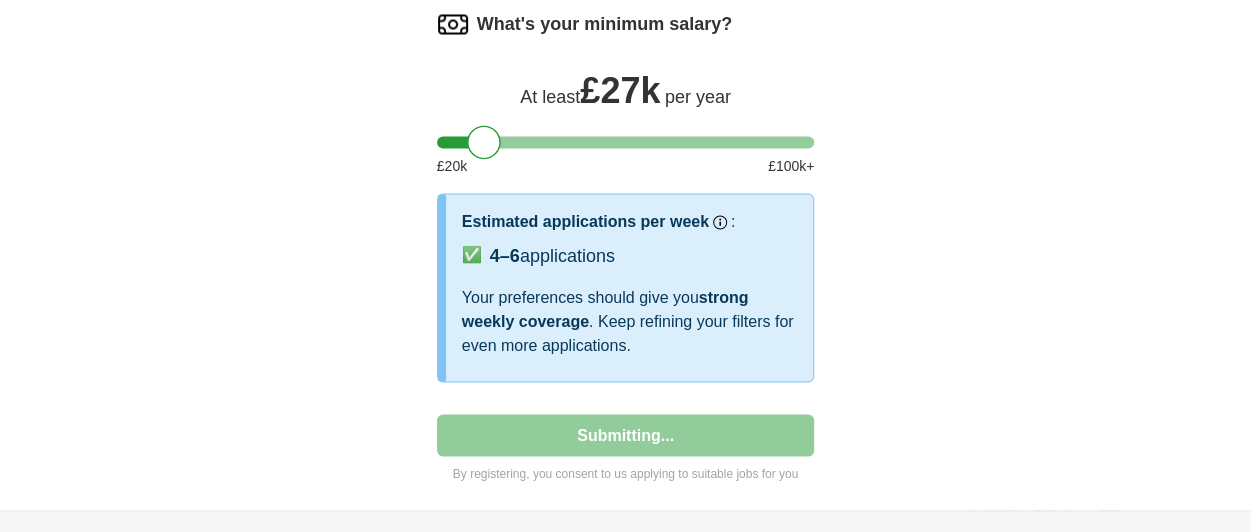 select on "**" 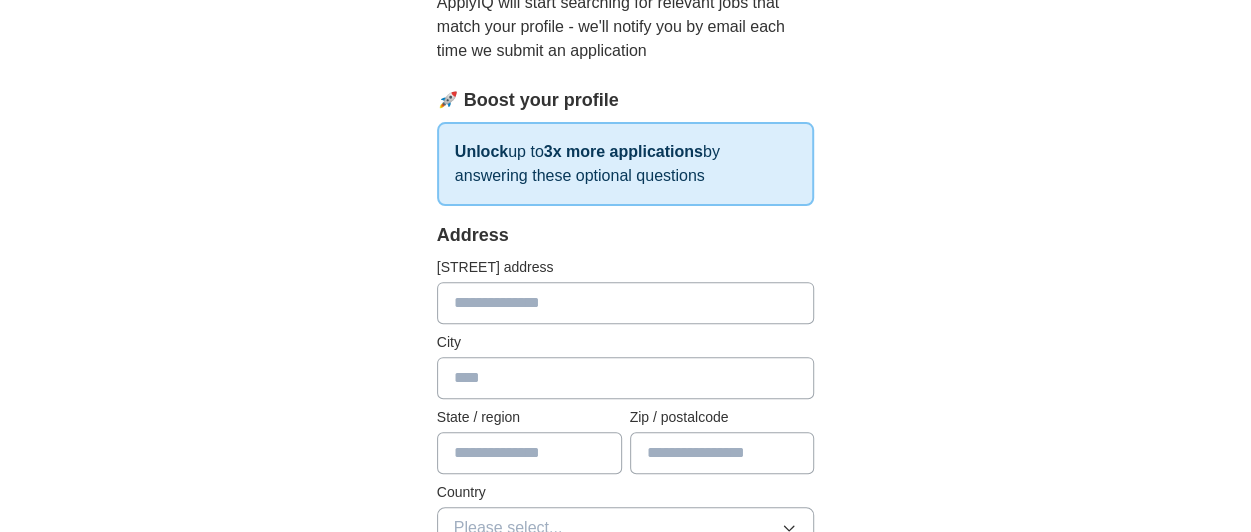 scroll, scrollTop: 240, scrollLeft: 0, axis: vertical 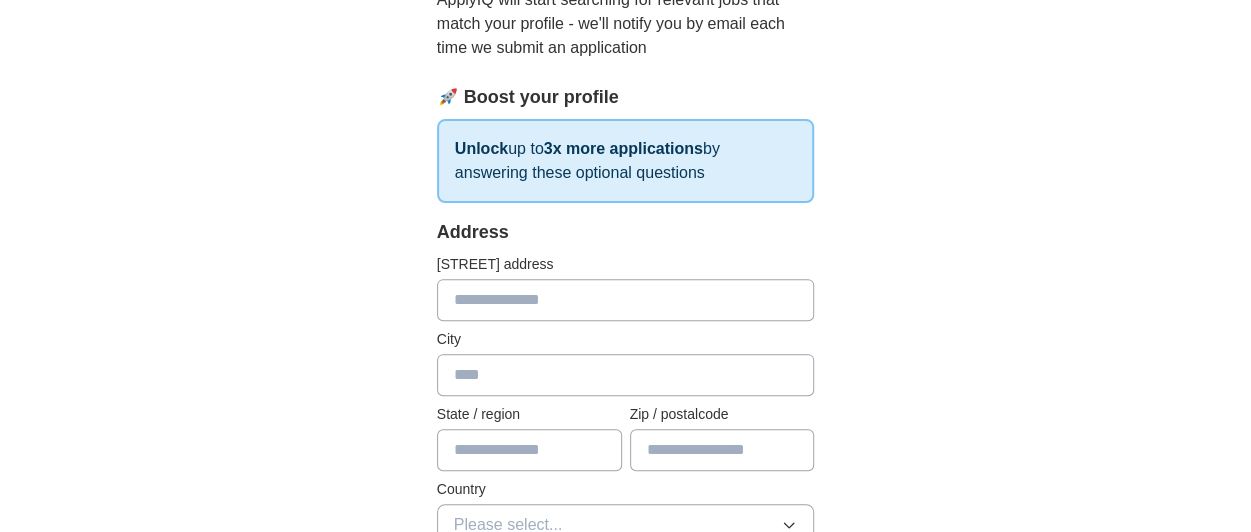 click at bounding box center (626, 300) 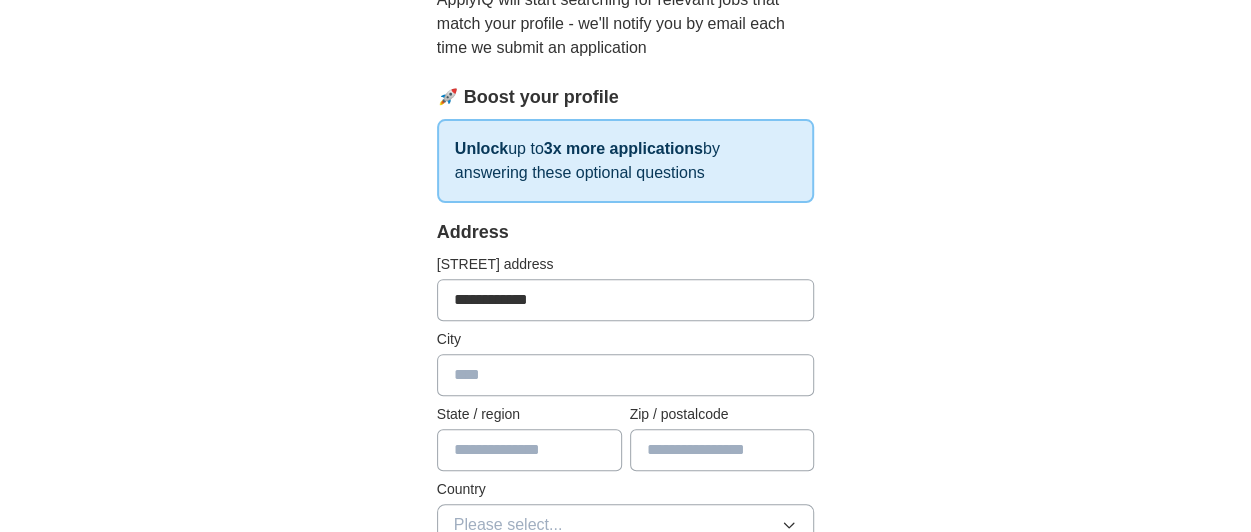 type on "**********" 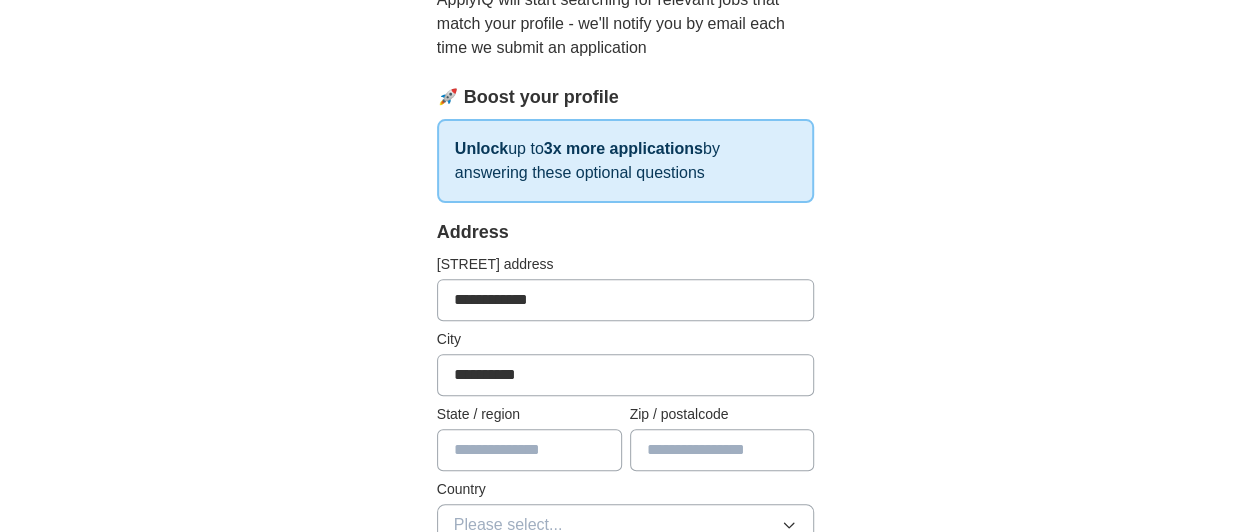 type on "**********" 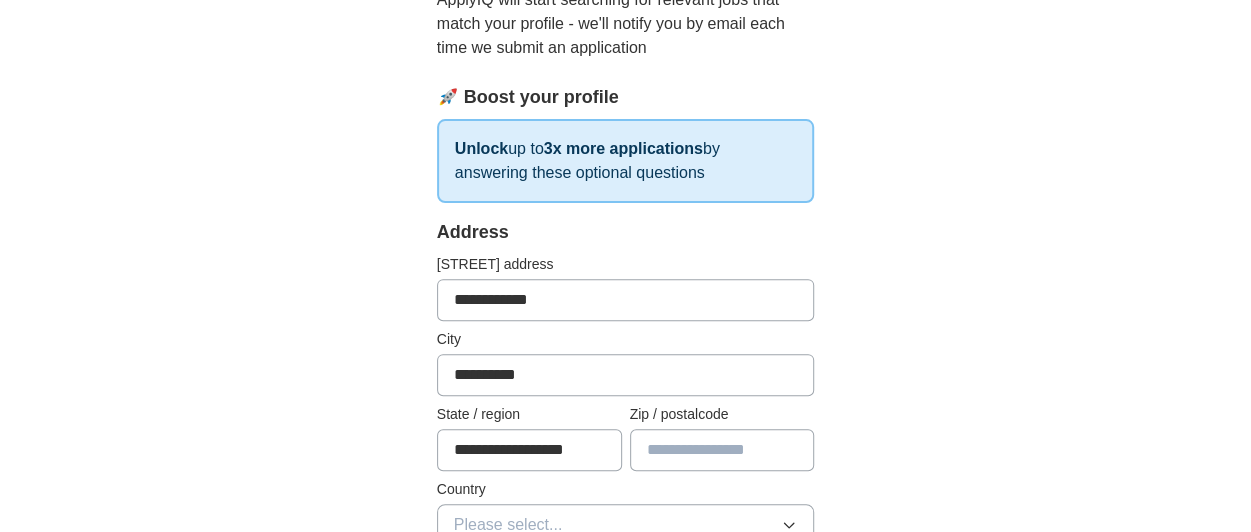 type on "*******" 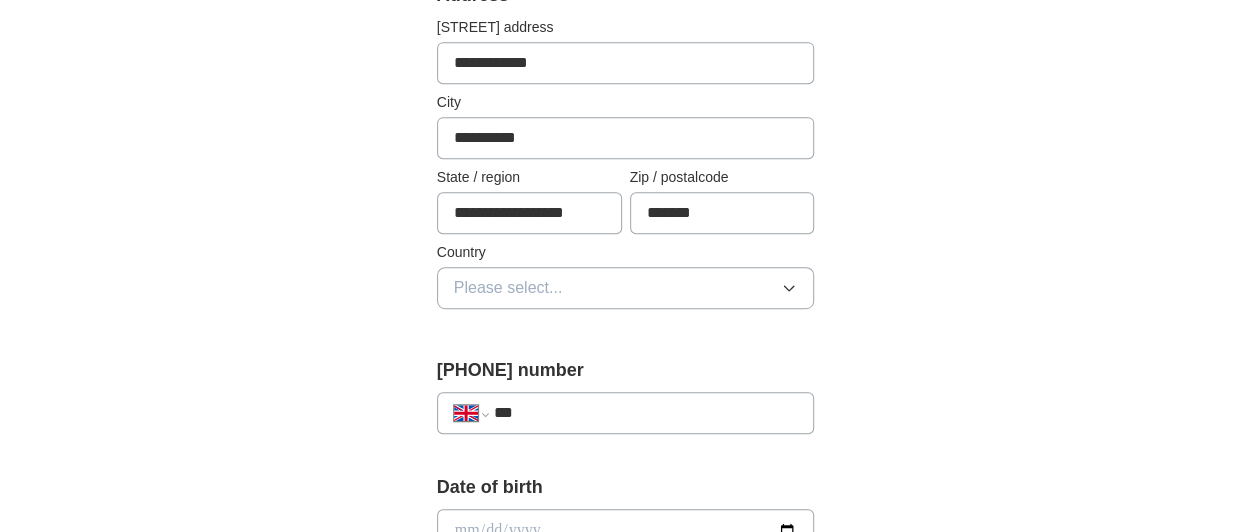 scroll, scrollTop: 478, scrollLeft: 0, axis: vertical 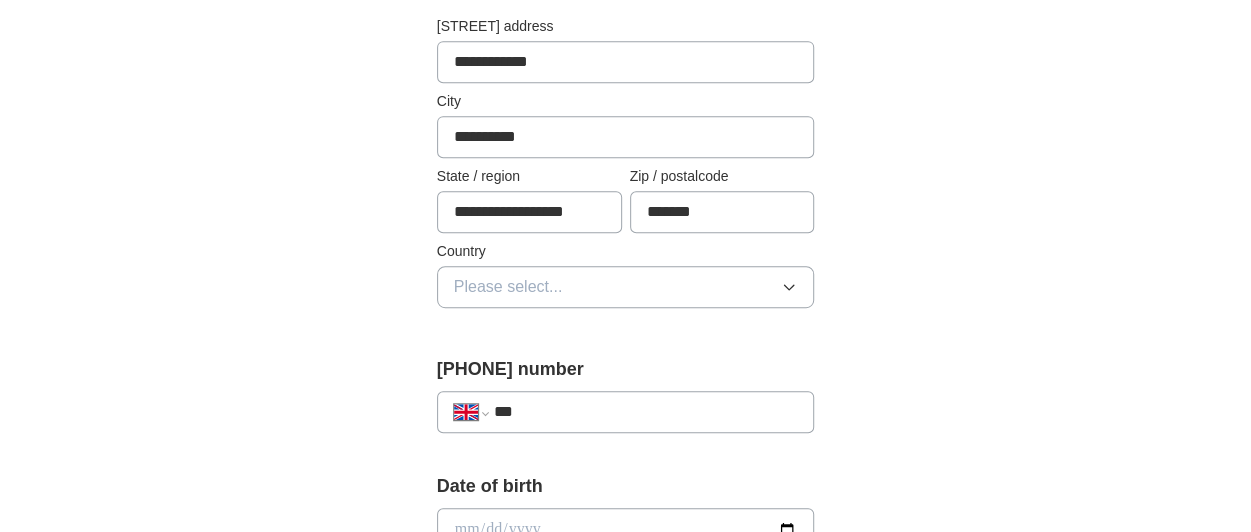 click on "Please select..." at bounding box center (626, 287) 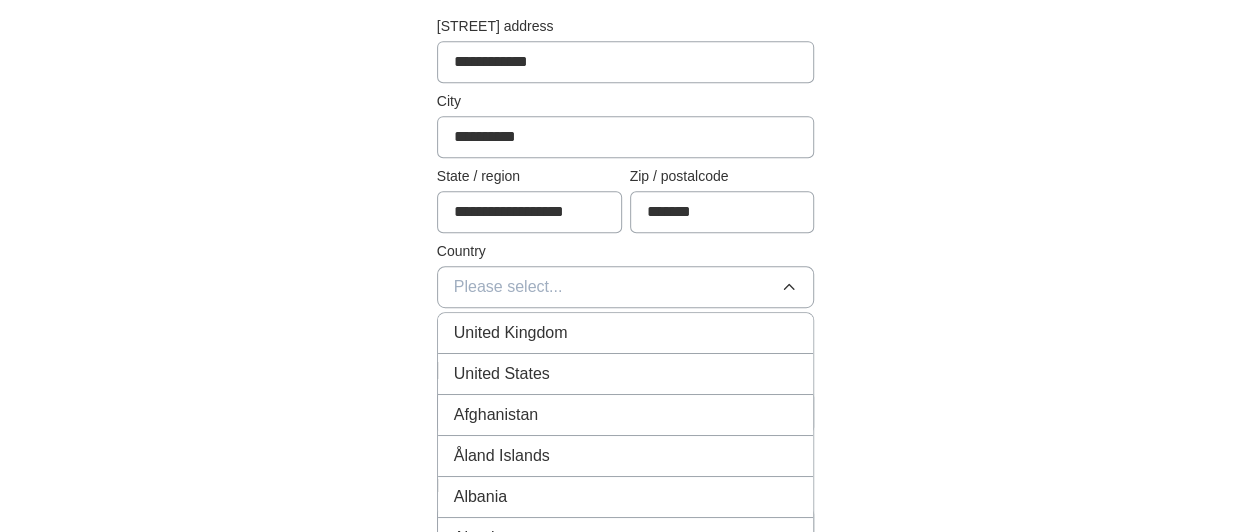 click on "United Kingdom" at bounding box center [626, 333] 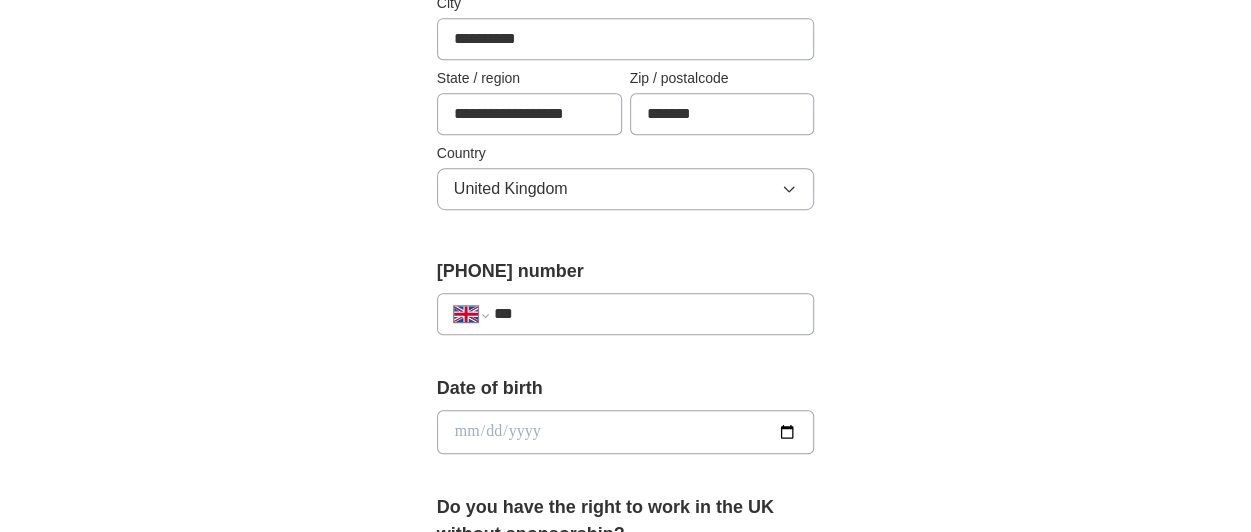 scroll, scrollTop: 586, scrollLeft: 0, axis: vertical 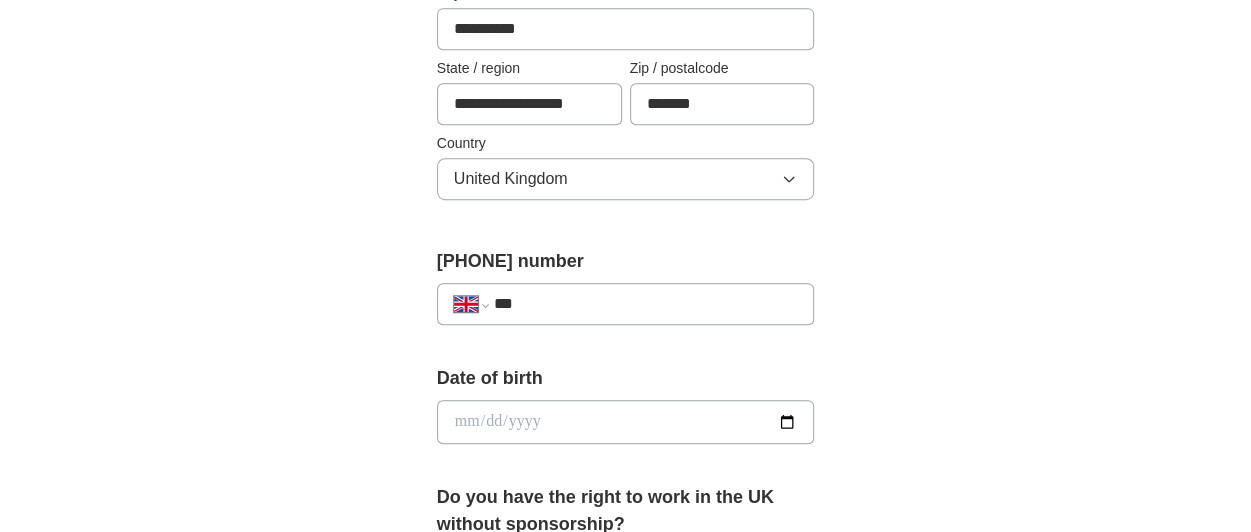 click on "***" at bounding box center (646, 304) 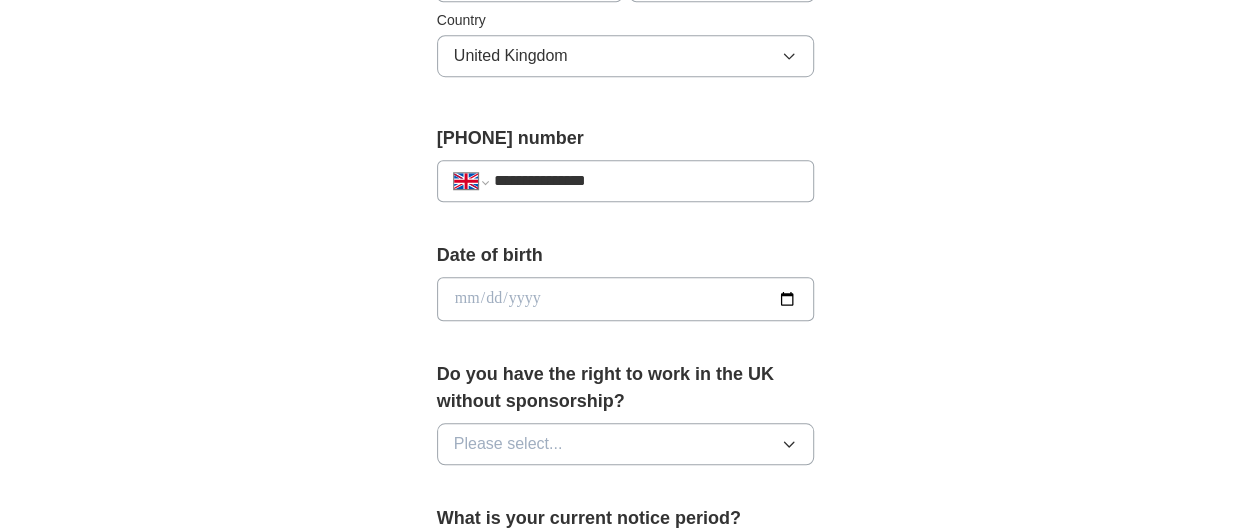 scroll, scrollTop: 710, scrollLeft: 0, axis: vertical 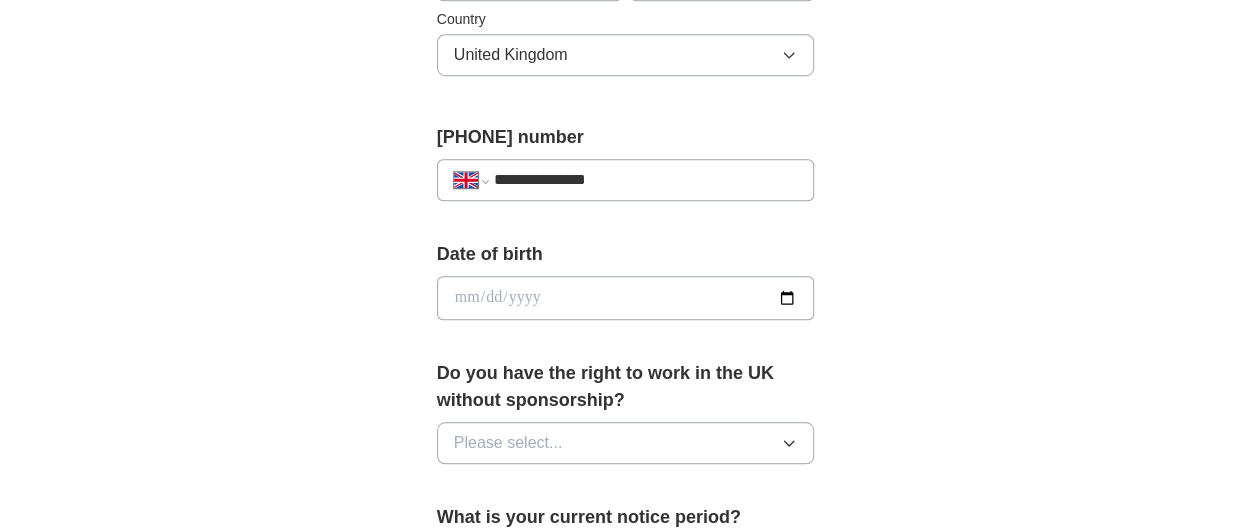 click at bounding box center (626, 298) 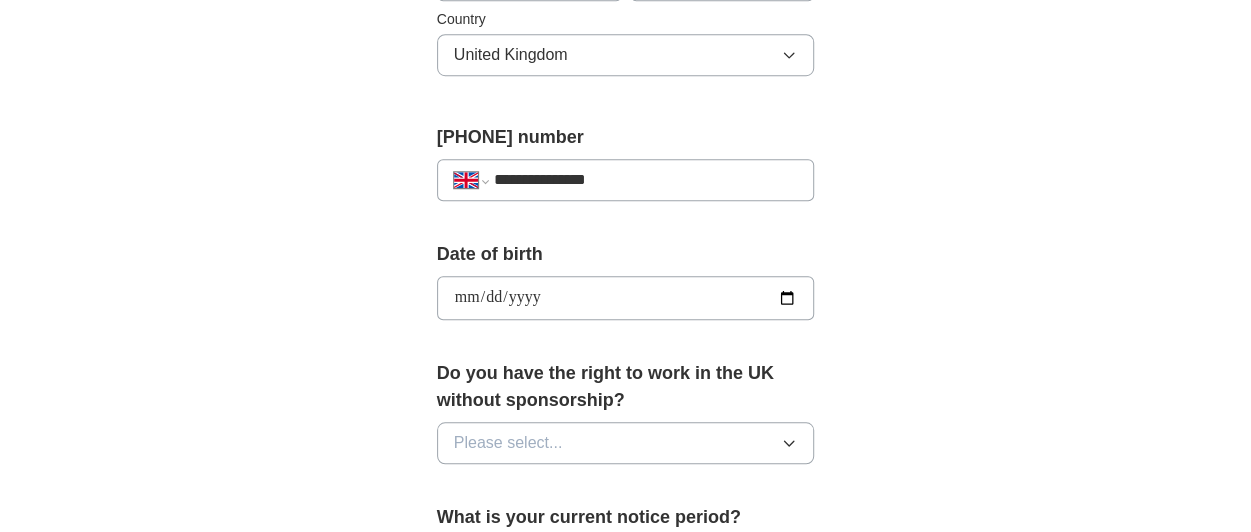 click on "**********" at bounding box center [626, 298] 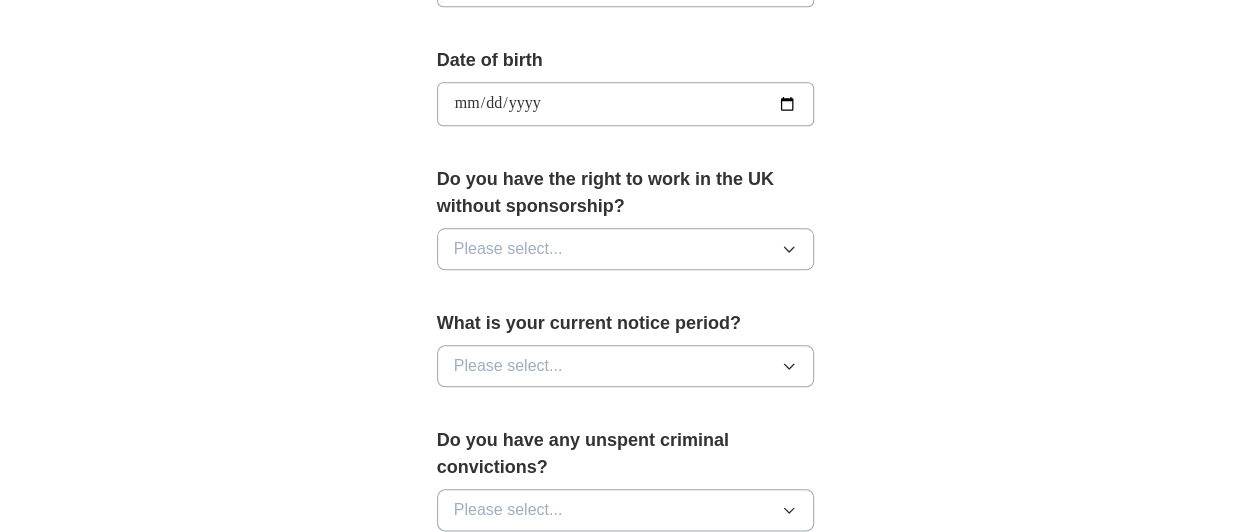 scroll, scrollTop: 905, scrollLeft: 0, axis: vertical 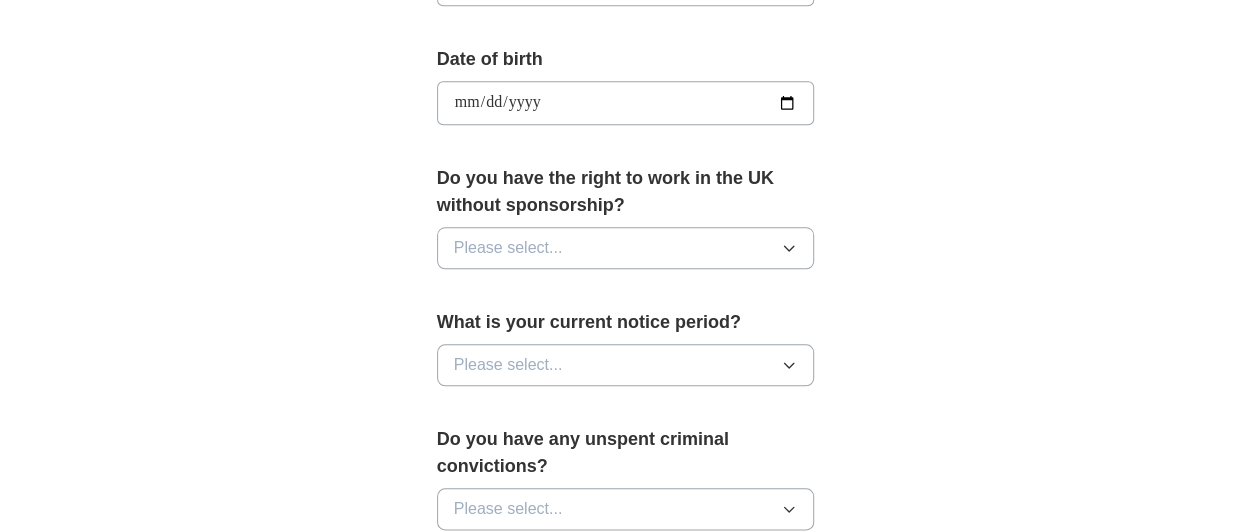 click on "Please select..." at bounding box center (626, 248) 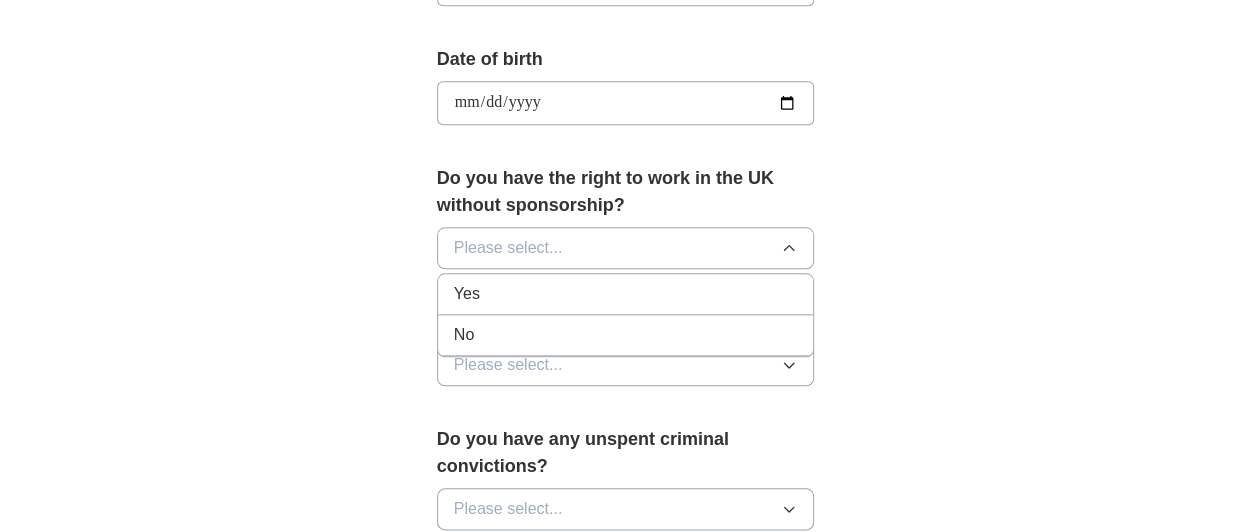 click on "Yes" at bounding box center (626, 294) 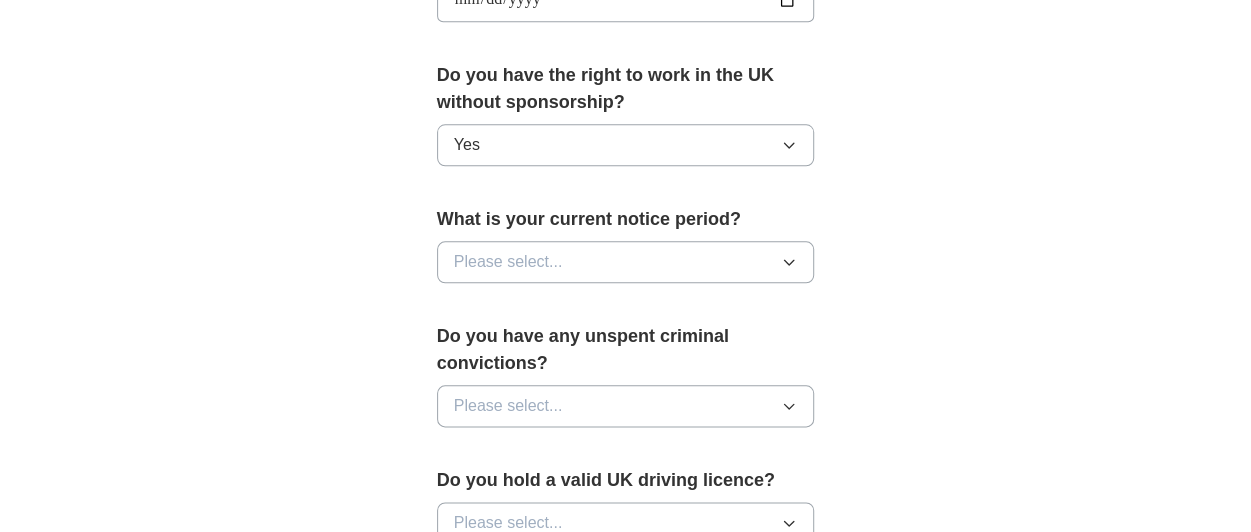 scroll, scrollTop: 1011, scrollLeft: 0, axis: vertical 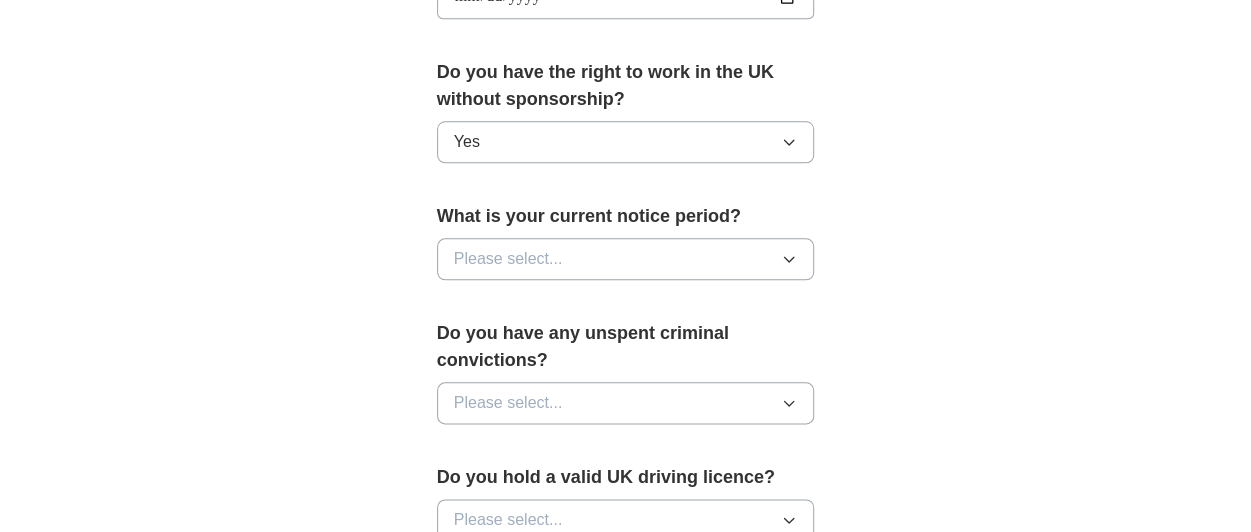 click on "Please select..." at bounding box center (626, 259) 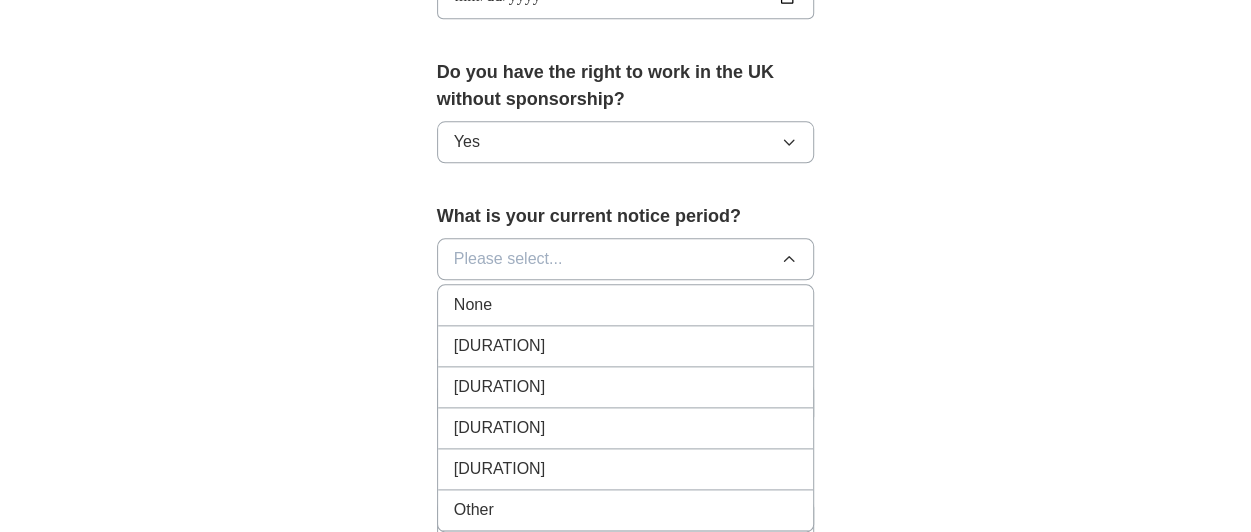 click on "1 month" at bounding box center [626, 428] 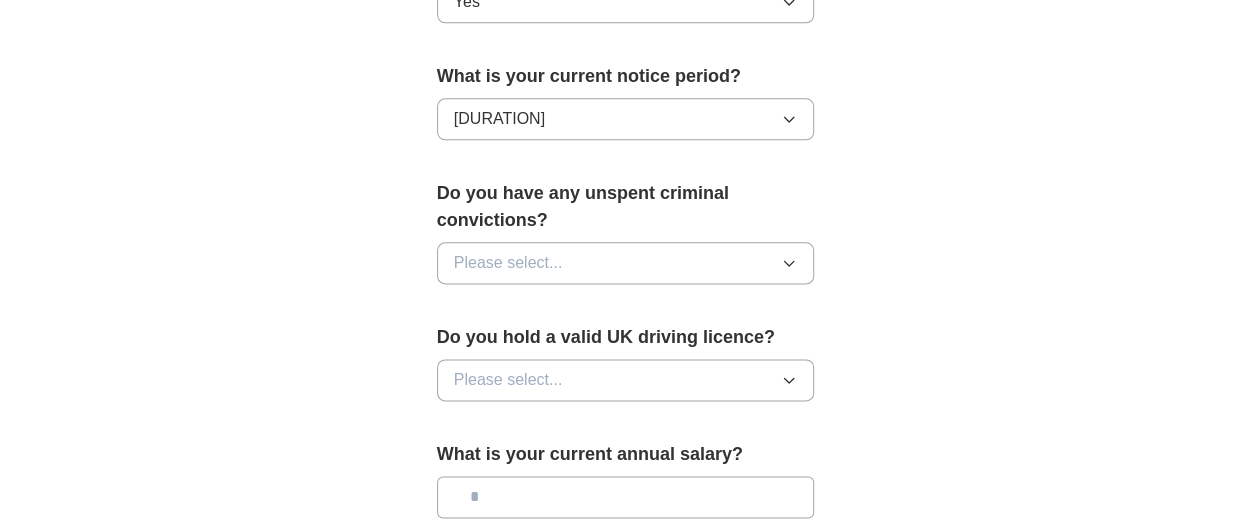 scroll, scrollTop: 1153, scrollLeft: 0, axis: vertical 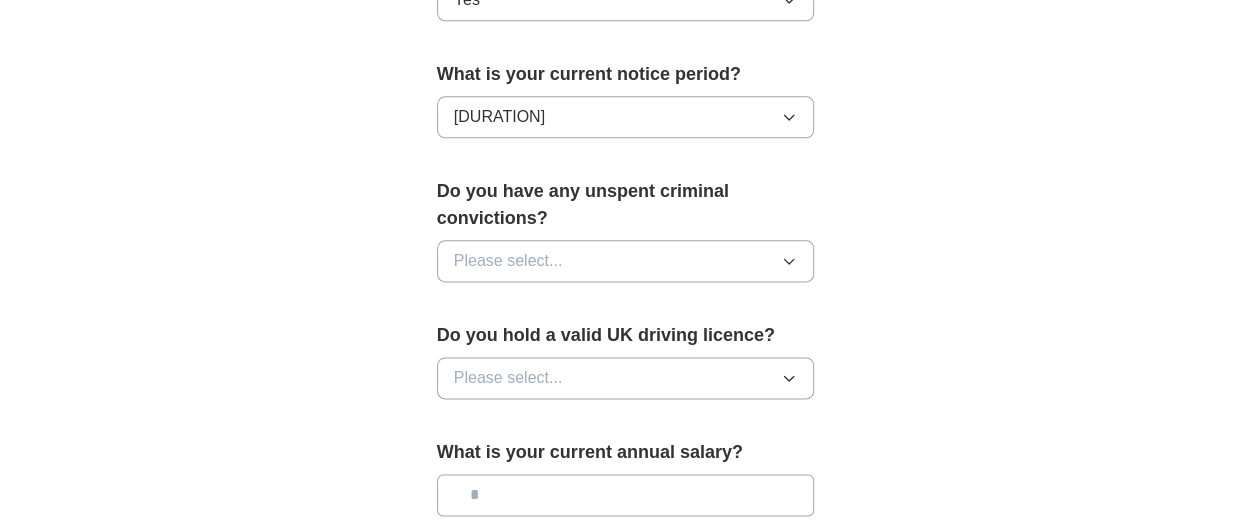 click on "Please select..." at bounding box center (626, 261) 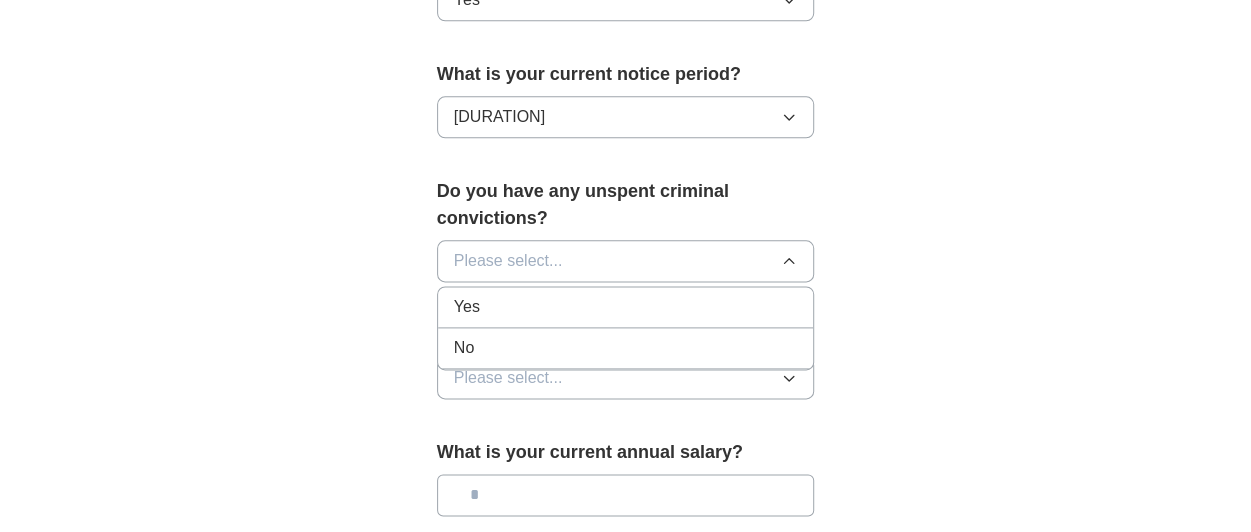 click on "No" at bounding box center (626, 348) 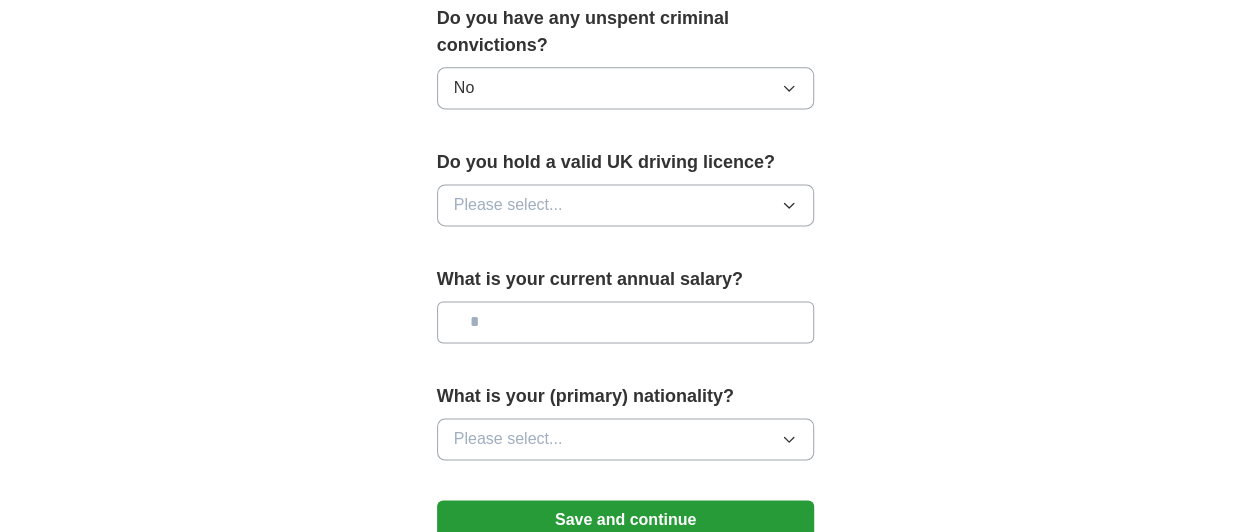 scroll, scrollTop: 1327, scrollLeft: 0, axis: vertical 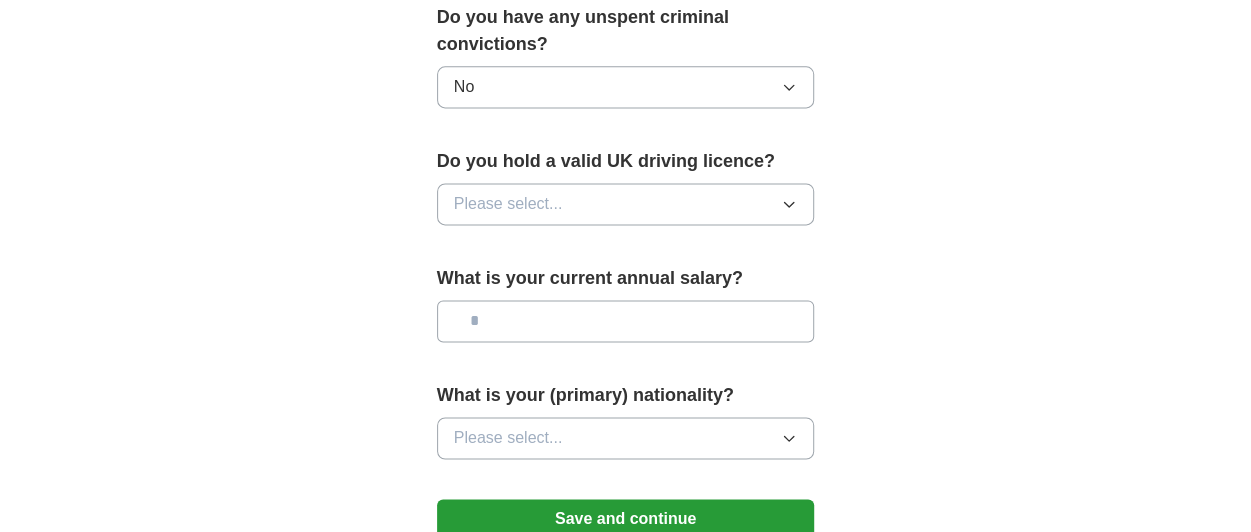 click on "Please select..." at bounding box center (626, 204) 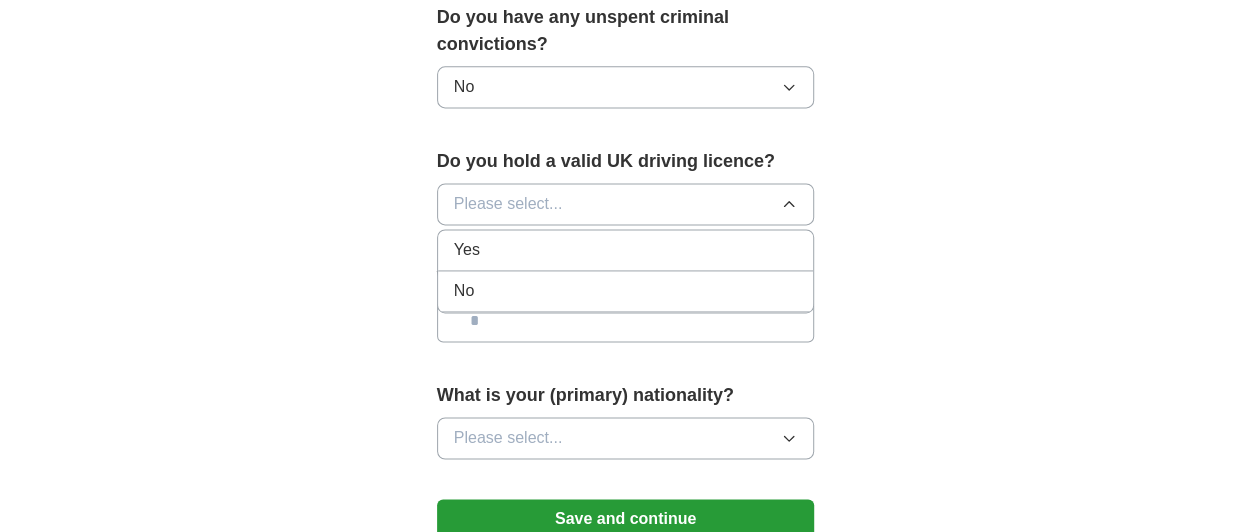 click on "No" at bounding box center (626, 291) 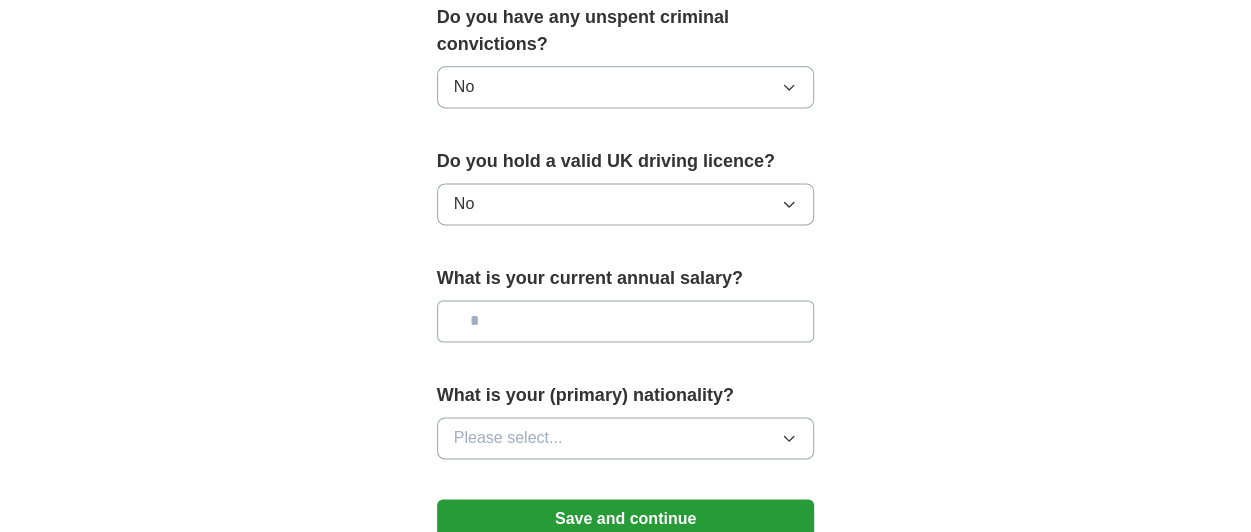 click at bounding box center [626, 321] 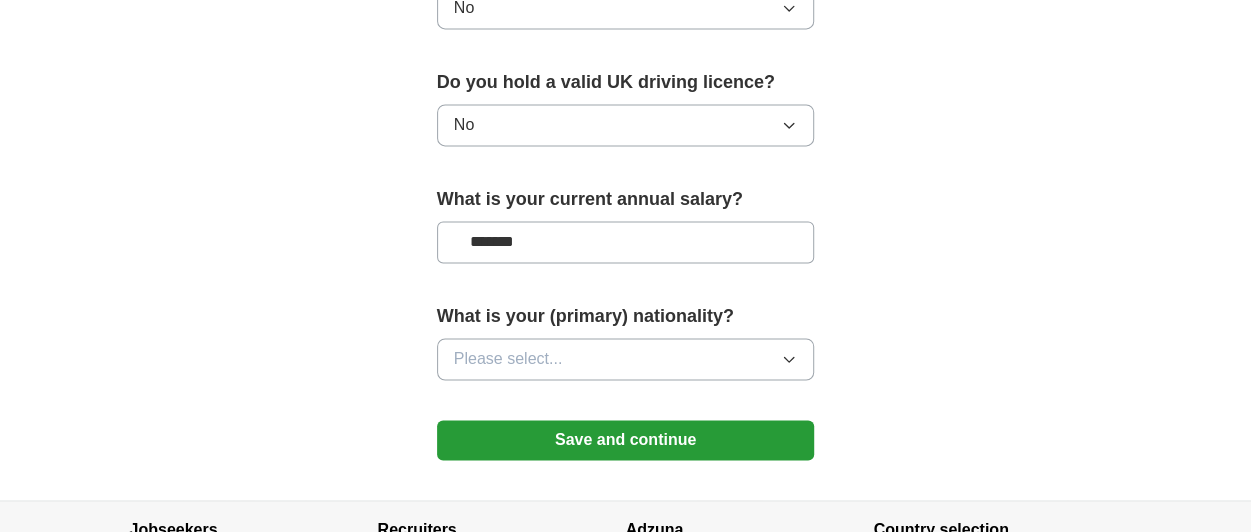 scroll, scrollTop: 1427, scrollLeft: 0, axis: vertical 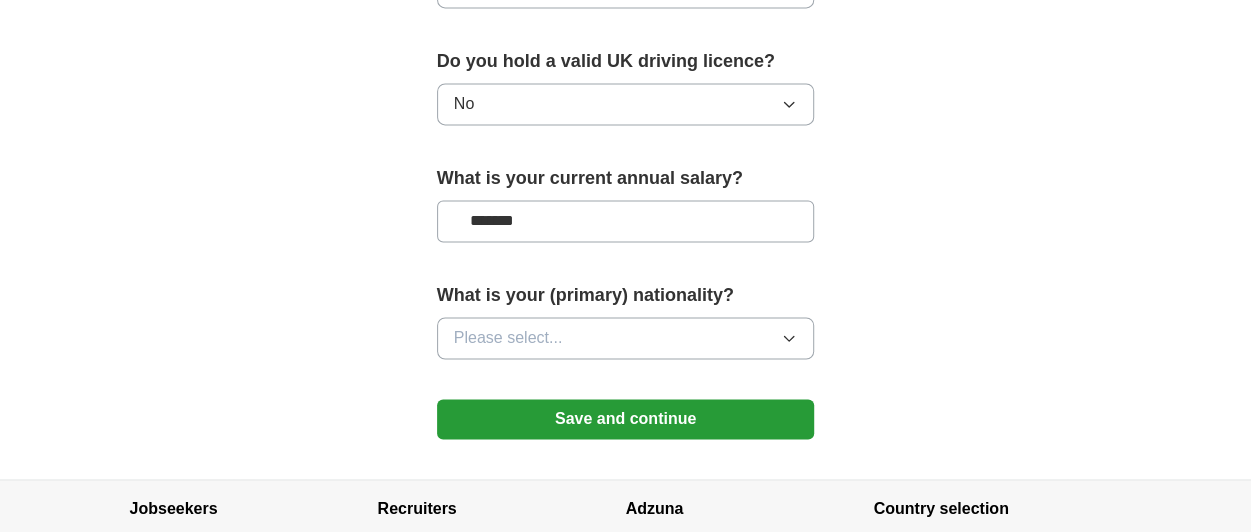 type on "*******" 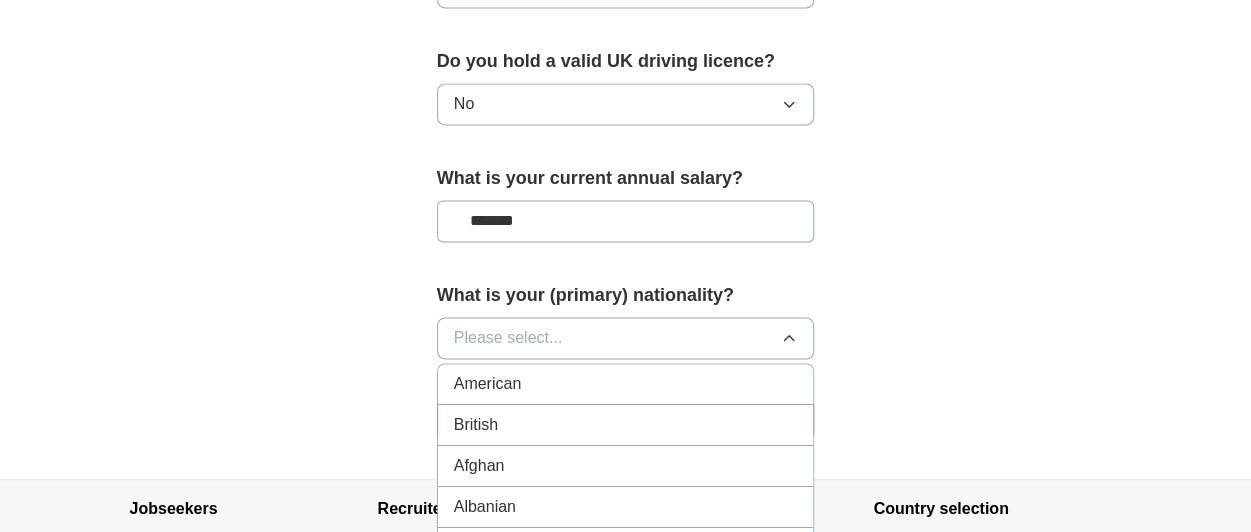 type 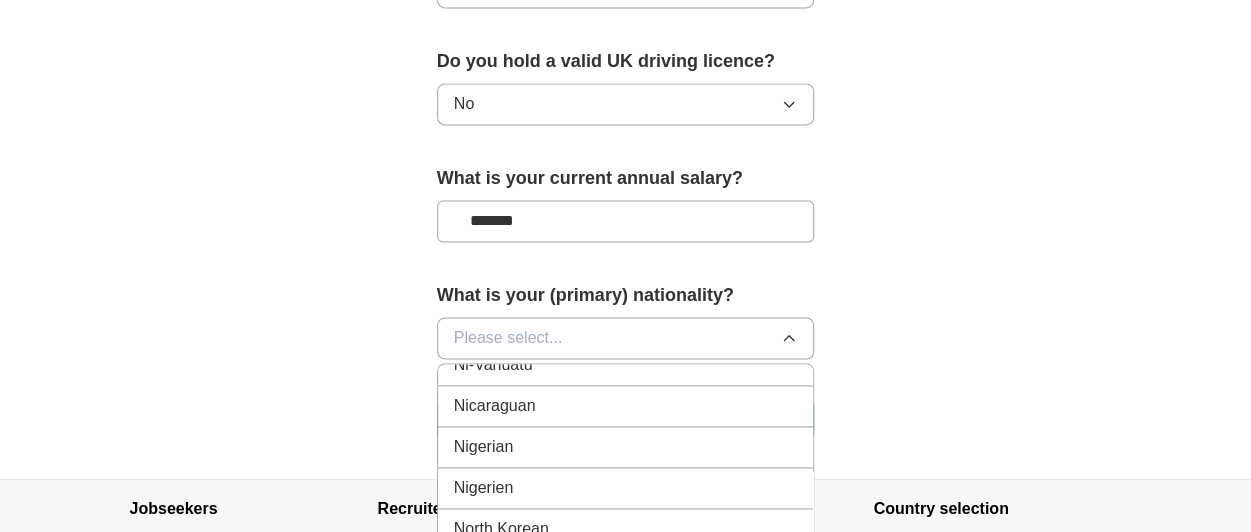 scroll, scrollTop: 5224, scrollLeft: 0, axis: vertical 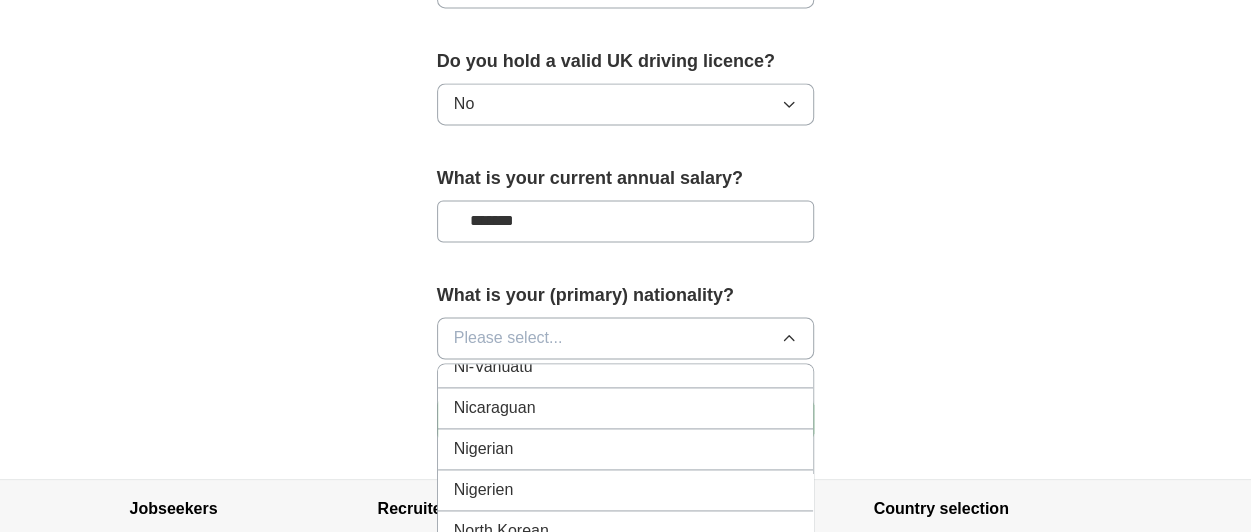 click on "Nigerian" at bounding box center [626, 449] 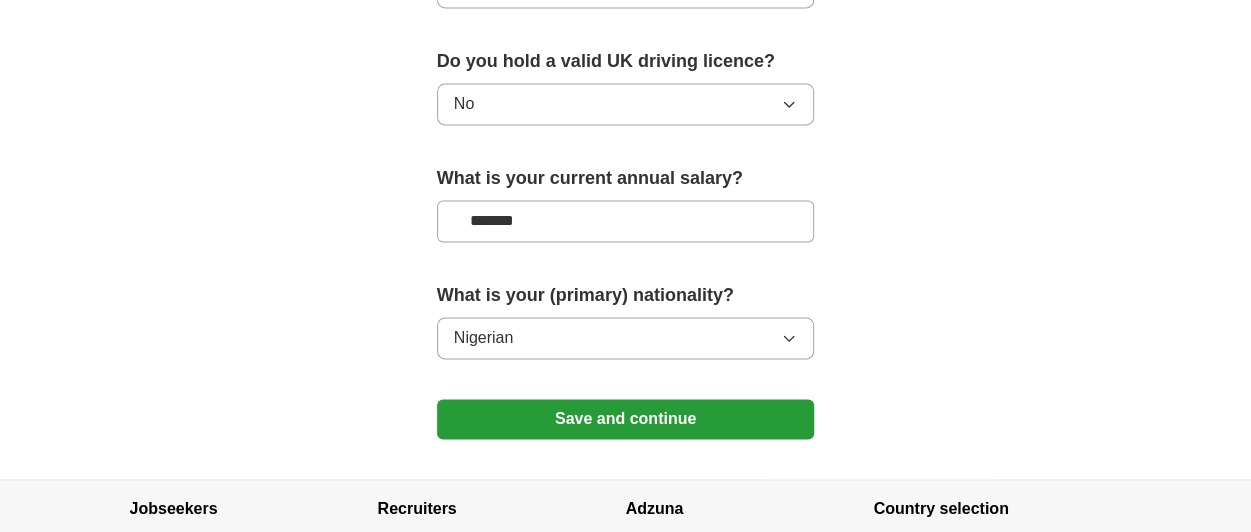 click on "Save and continue" at bounding box center (626, 419) 